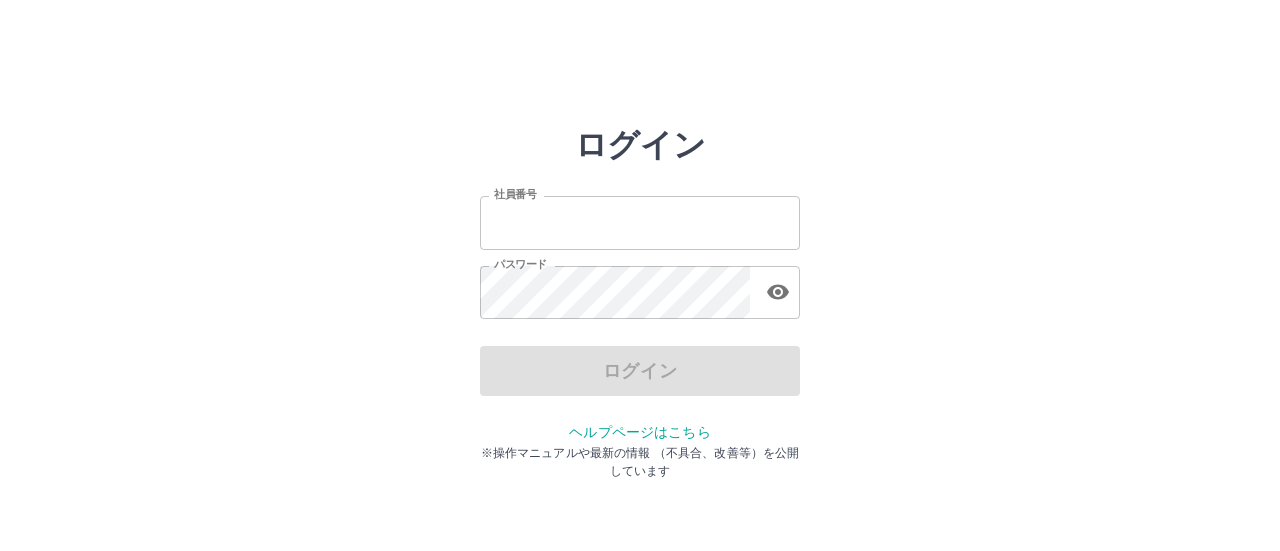 scroll, scrollTop: 0, scrollLeft: 0, axis: both 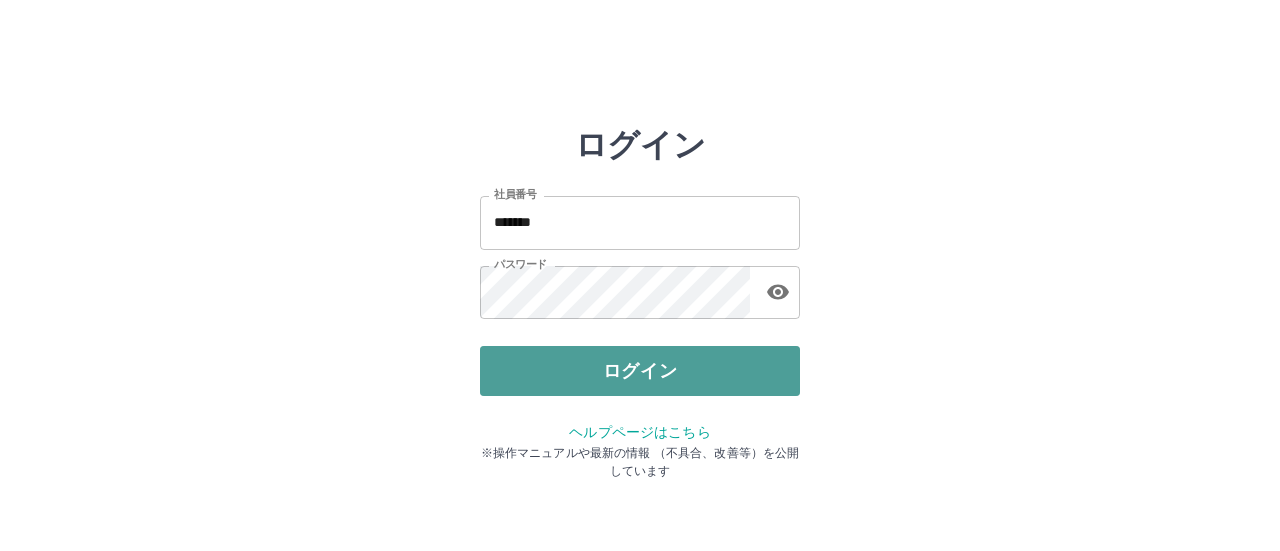 click on "ログイン" at bounding box center [640, 371] 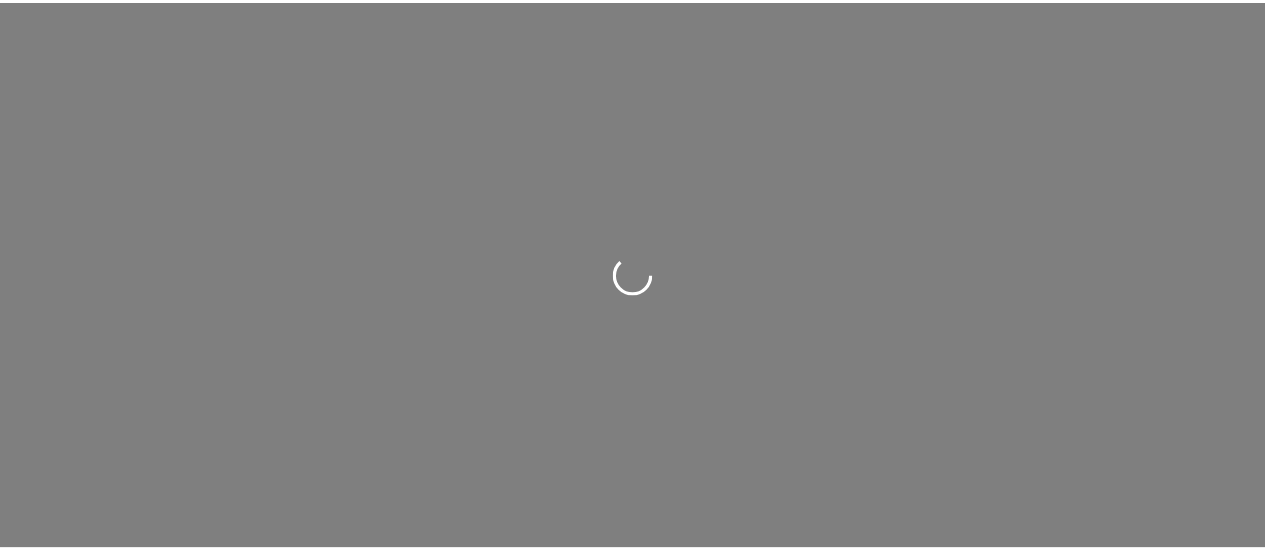 scroll, scrollTop: 0, scrollLeft: 0, axis: both 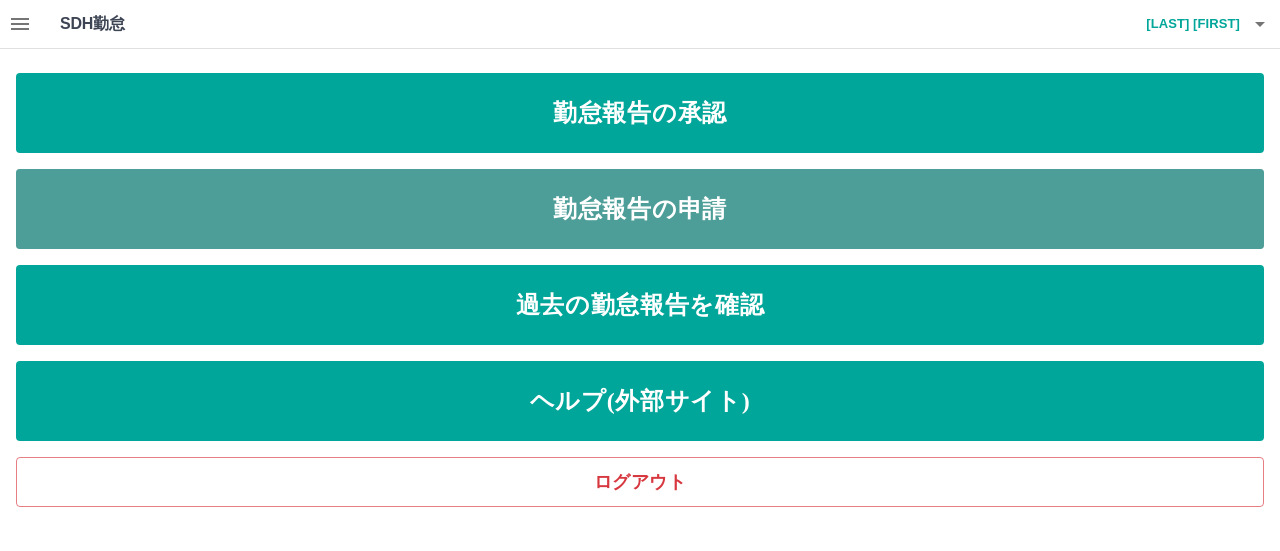 click on "勤怠報告の申請" at bounding box center [640, 209] 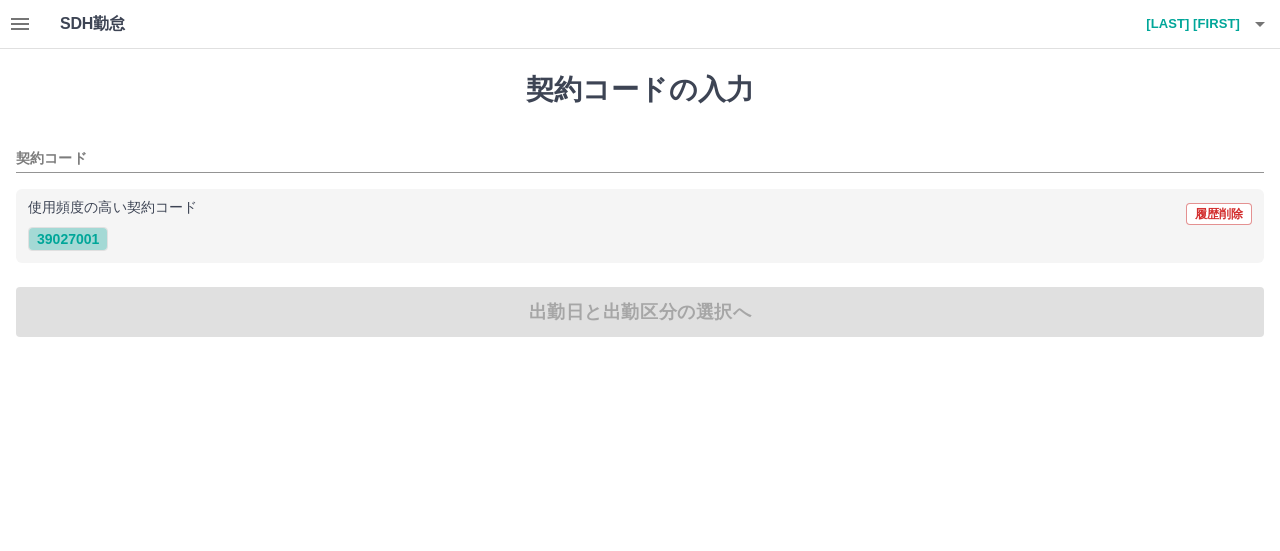 click on "39027001" at bounding box center [68, 239] 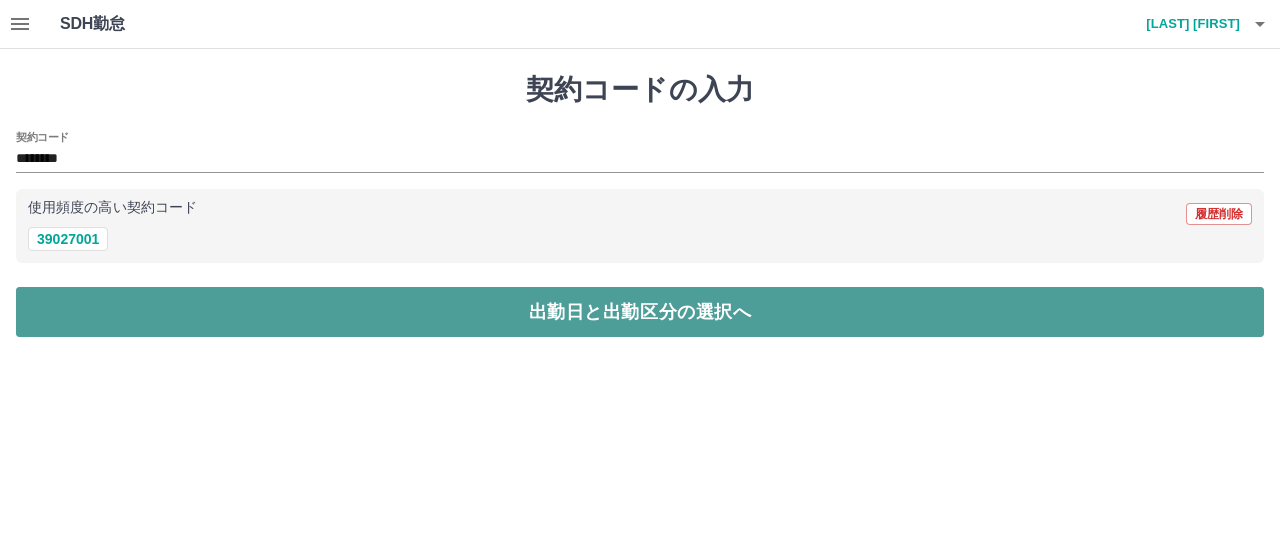 click on "出勤日と出勤区分の選択へ" at bounding box center [640, 312] 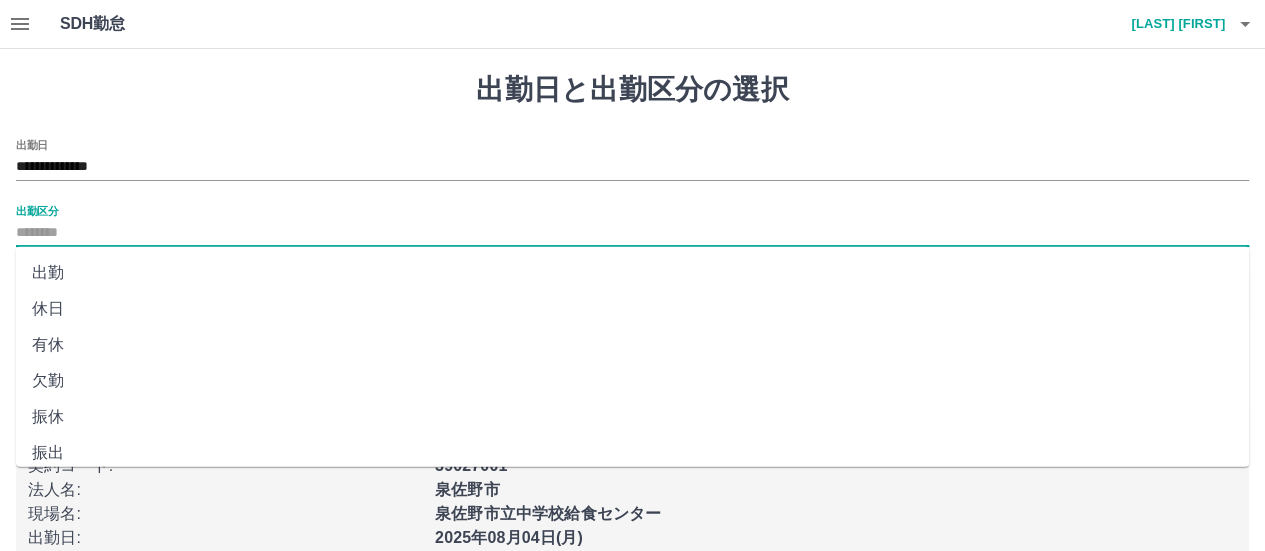 click on "出勤区分" at bounding box center (632, 233) 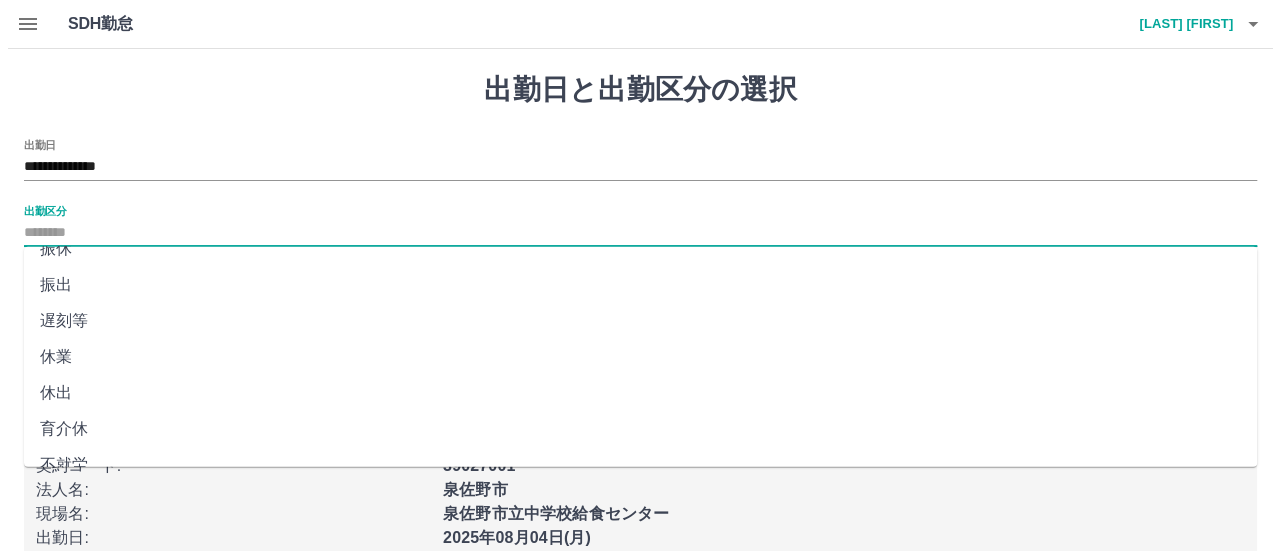 scroll, scrollTop: 200, scrollLeft: 0, axis: vertical 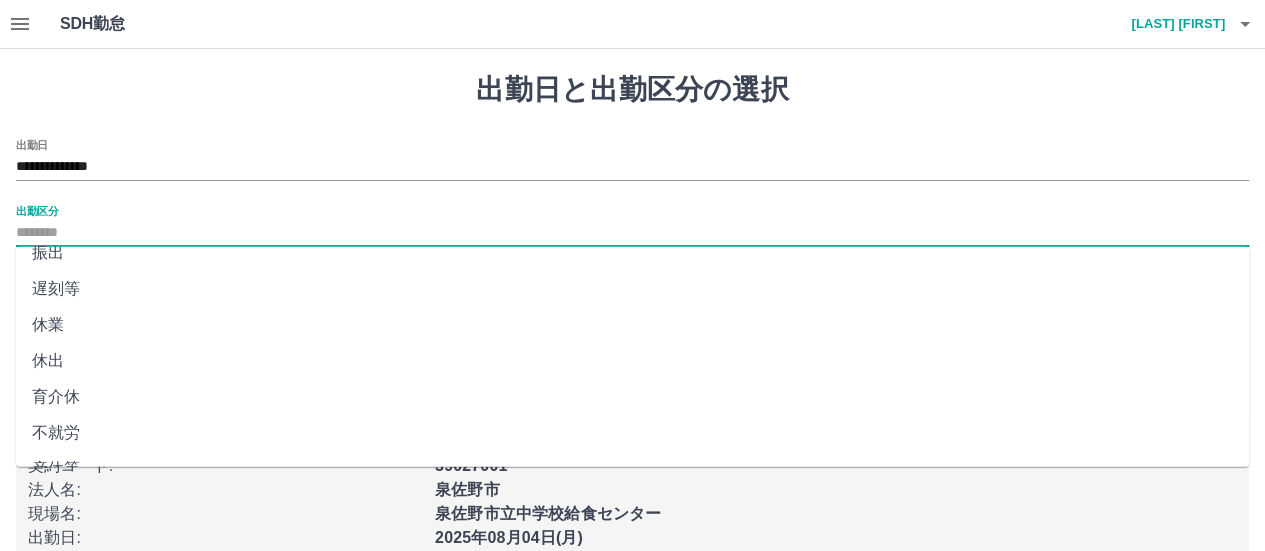 click on "休業" at bounding box center [632, 325] 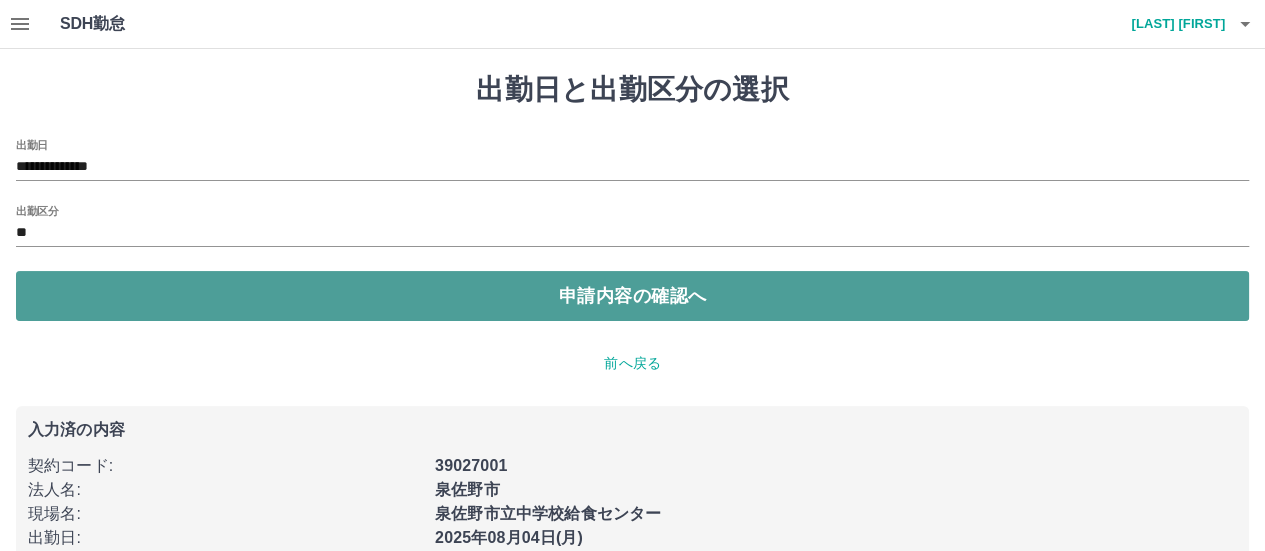 click on "申請内容の確認へ" at bounding box center (632, 296) 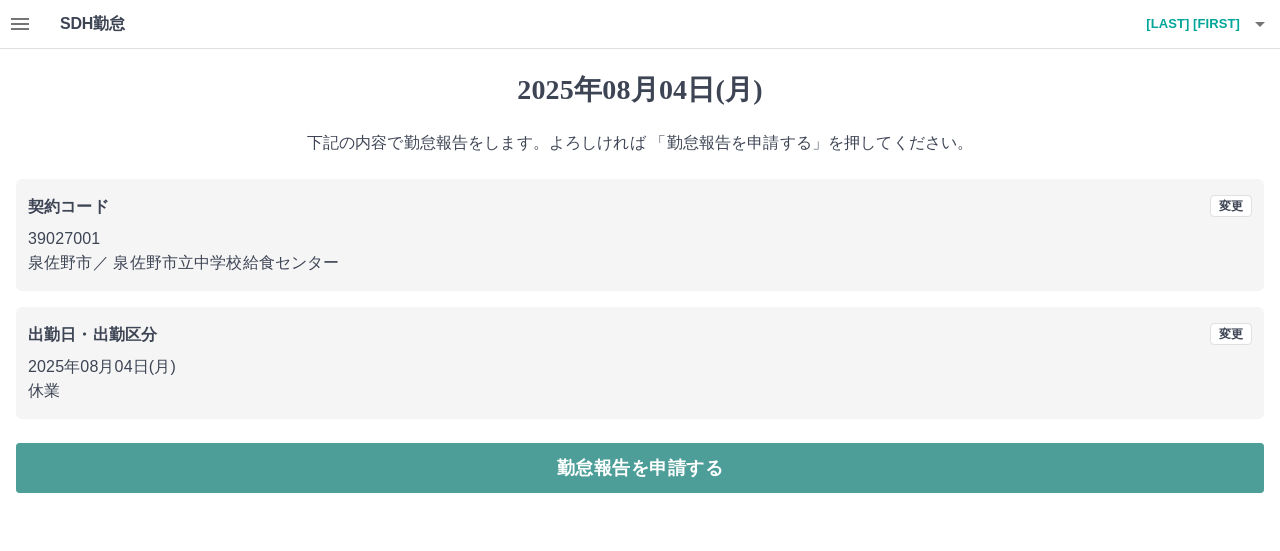 click on "勤怠報告を申請する" at bounding box center [640, 468] 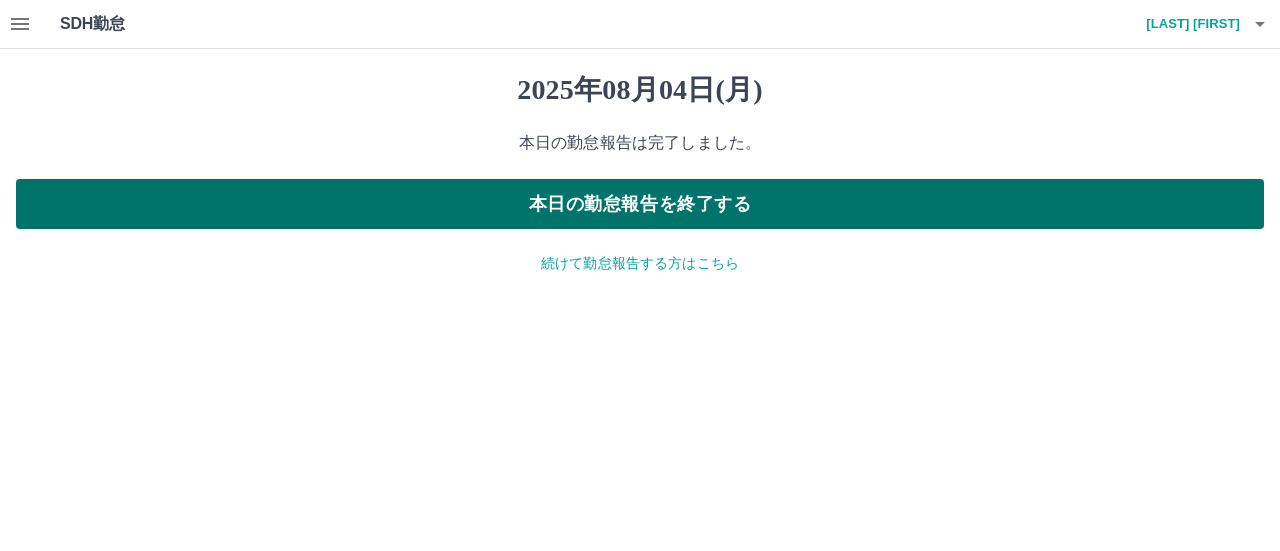click on "本日の勤怠報告を終了する" at bounding box center [640, 204] 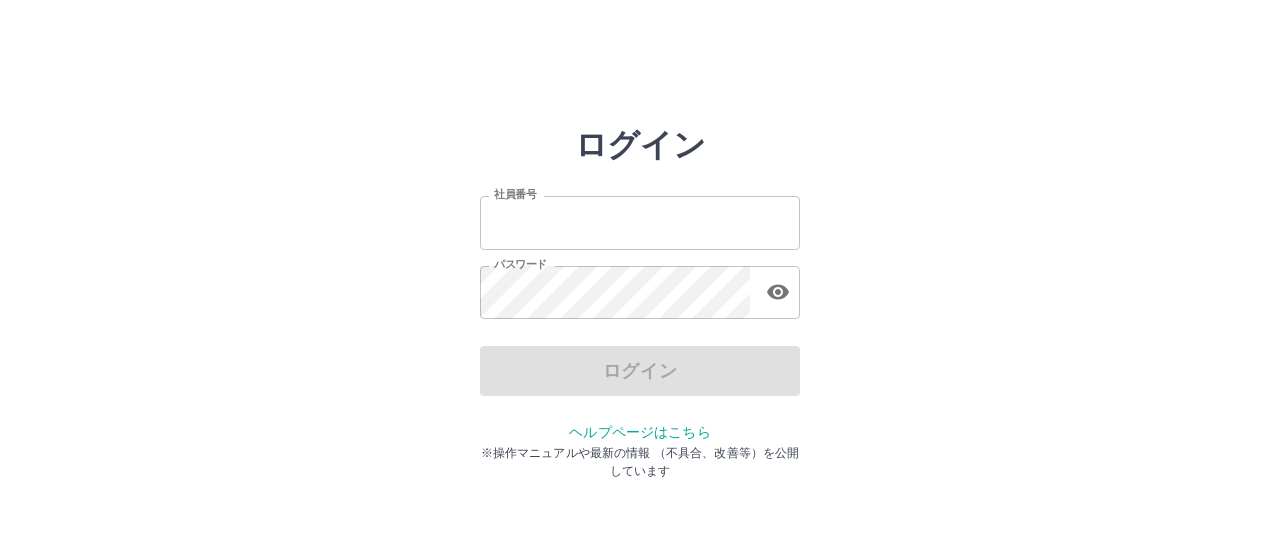 scroll, scrollTop: 0, scrollLeft: 0, axis: both 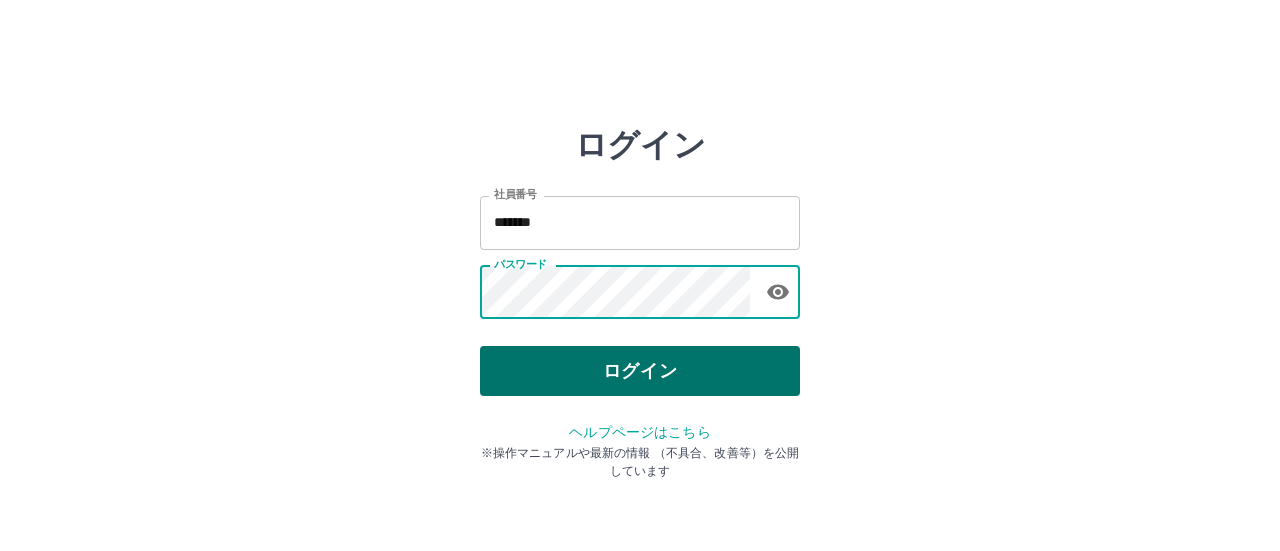 click on "ログイン" at bounding box center [640, 371] 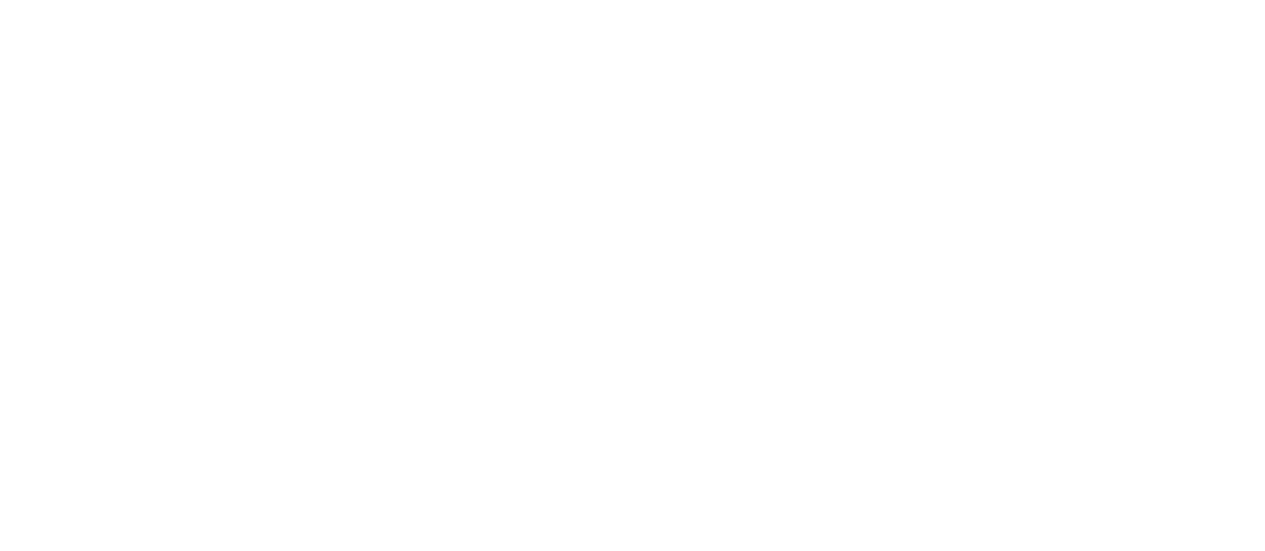 scroll, scrollTop: 0, scrollLeft: 0, axis: both 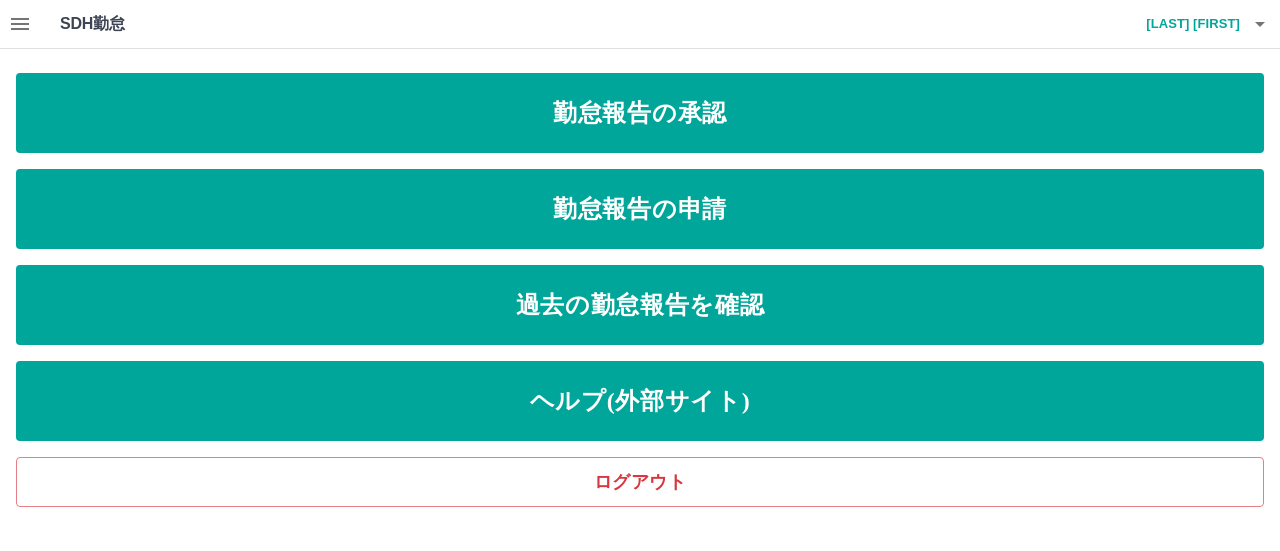 click 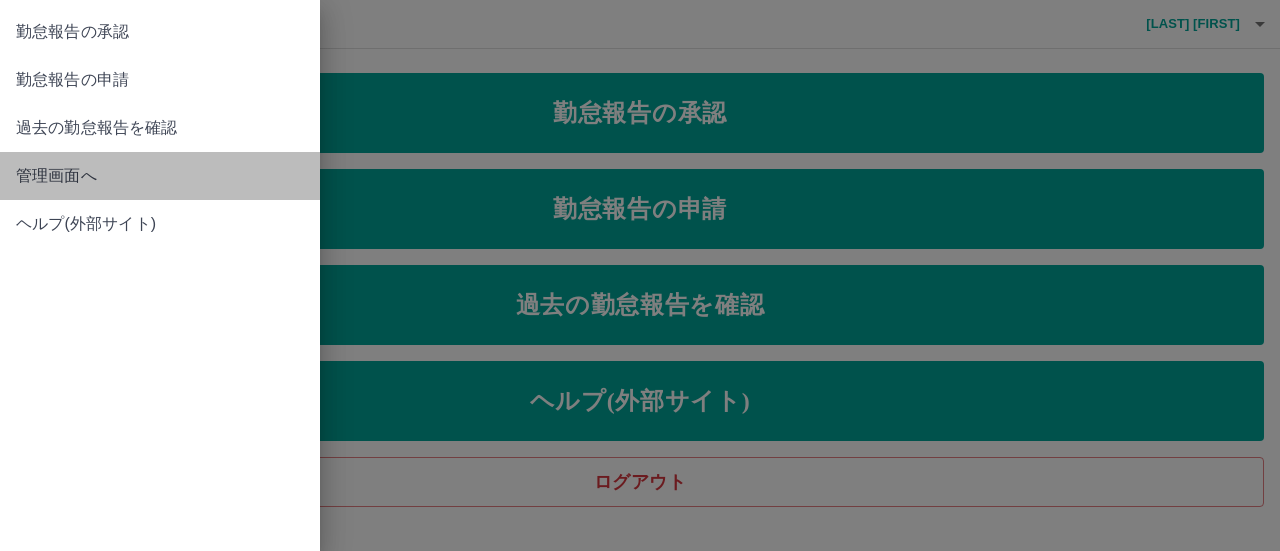 click on "管理画面へ" at bounding box center [160, 176] 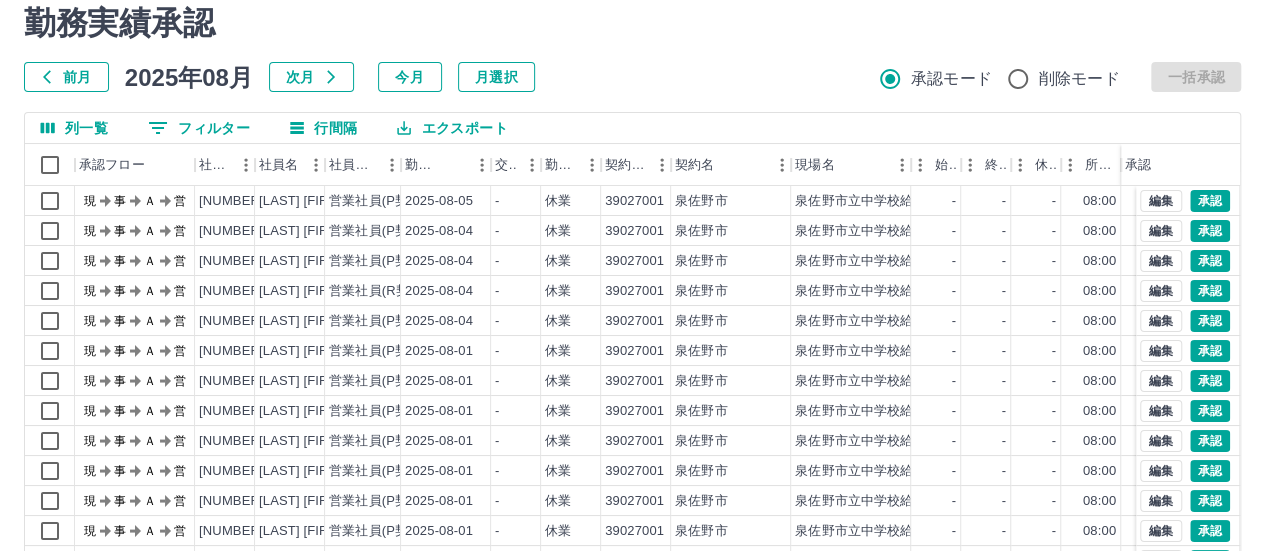 scroll, scrollTop: 100, scrollLeft: 0, axis: vertical 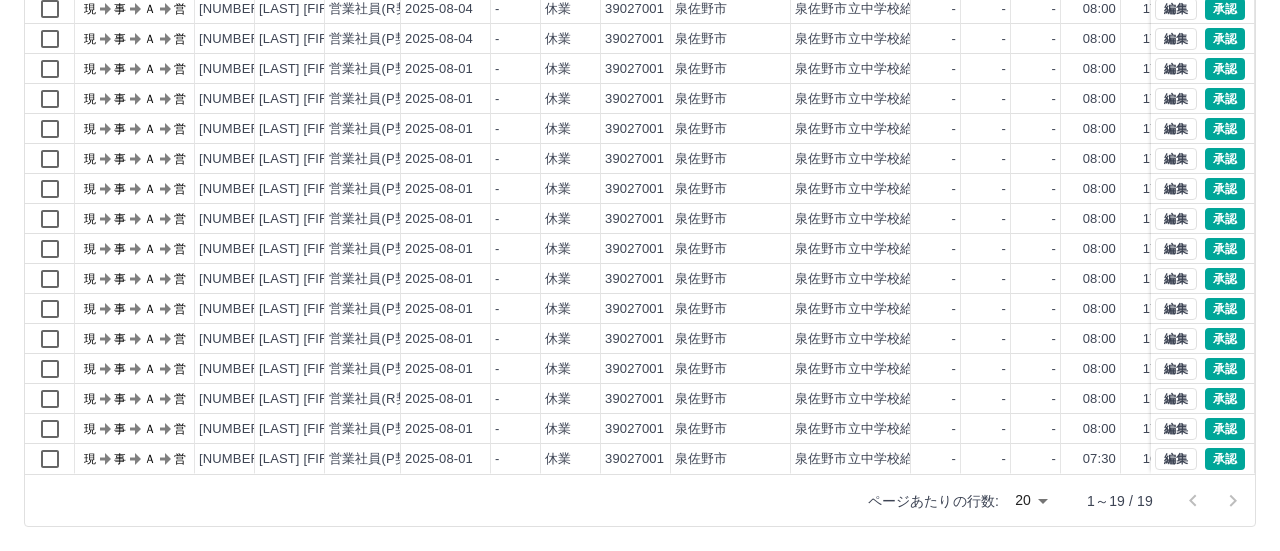 click on "SDH勤怠 [LAST] [FIRST] 勤務実績承認 前月 2025年08月 次月 今月 月選択 承認モード 削除モード 一括承認 列一覧 0 フィルター 行間隔 エクスポート 承認フロー 社員番号 社員名 社員区分 勤務日 交通費 勤務区分 契約コード 契約名 現場名 始業 終業 休憩 所定開始 所定終業 所定休憩 拘束 勤務 遅刻等 承認 現 事 Ａ 営 [NUMBER] [LAST] [FIRST] 営業社員(P契約) [DATE]  -  休業 39027001 [CITY] [CITY]市立中学校給食センター - - - 08:00 17:00 01:00 00:00 00:00 00:00 現 事 Ａ 営 [NUMBER] [LAST] [FIRST] 営業社員(P契約) [DATE]  -  休業 39027001 [CITY] [CITY]市立中学校給食センター - - - 08:00 17:00 01:00 00:00 00:00 00:00 現 事 Ａ 営 [NUMBER] [LAST] [FIRST] 営業社員(P契約) [DATE]  -  休業 39027001 [CITY] [CITY]市立中学校給食センター - - - 08:00 17:00 01:00 00:00 00:00 00:00 現 事 Ａ 営 [NUMBER] [LAST] [FIRST] 2025-08-04  -" at bounding box center (640, 128) 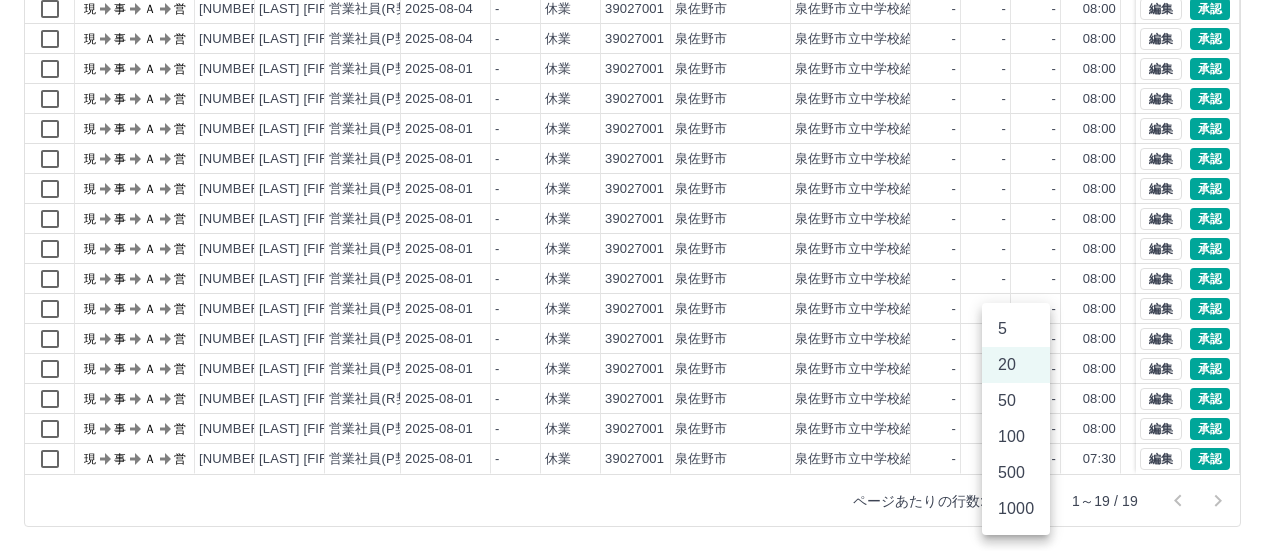click on "100" at bounding box center [1016, 437] 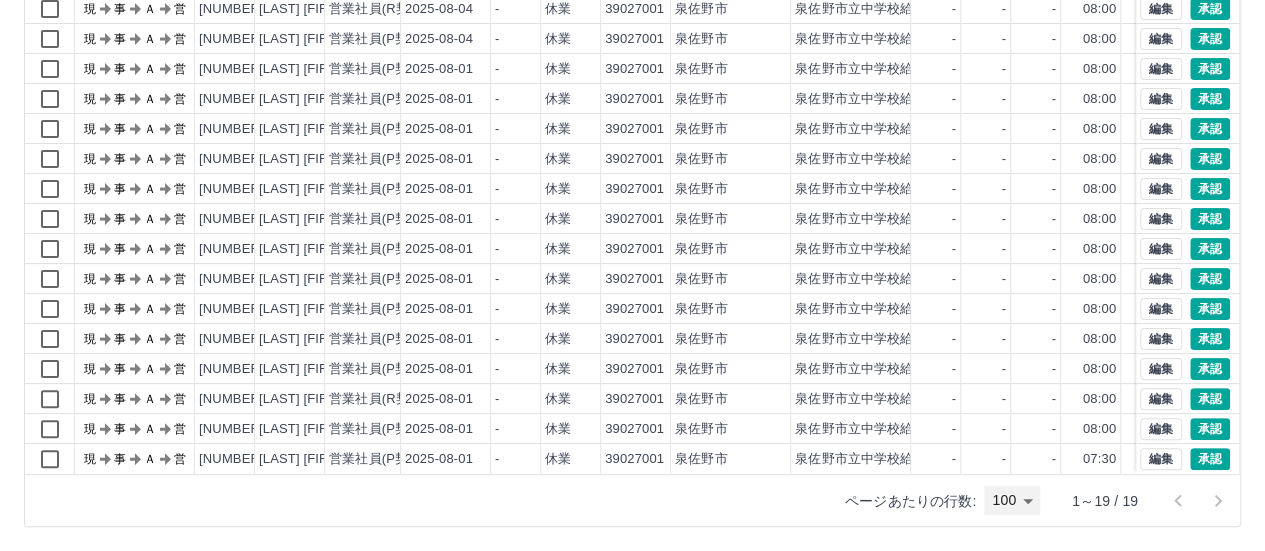scroll, scrollTop: 0, scrollLeft: 0, axis: both 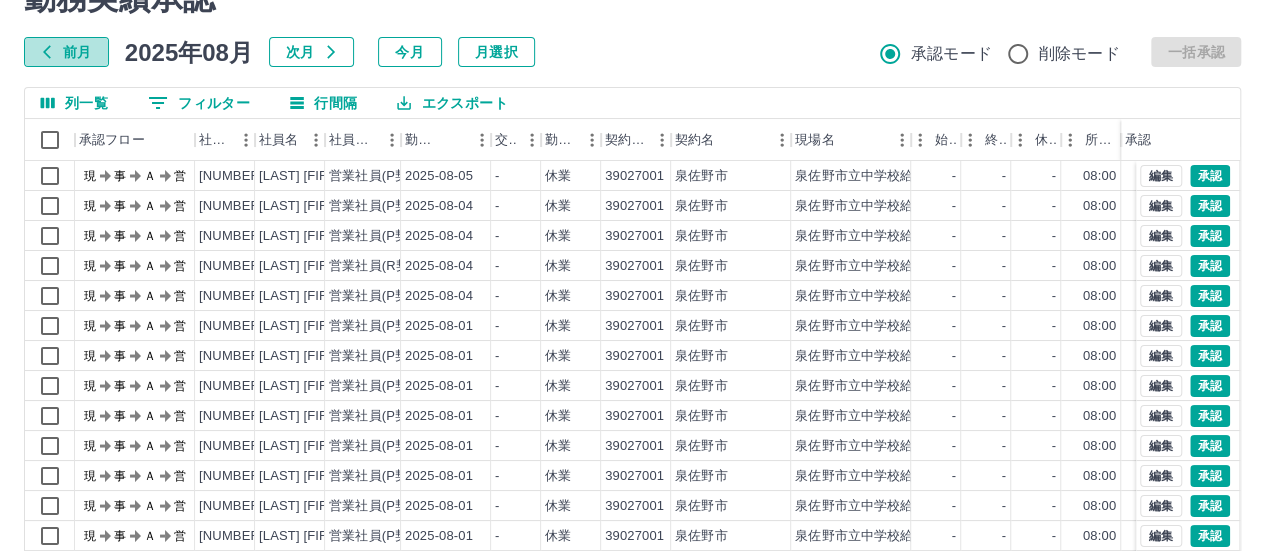 click on "前月" at bounding box center [66, 52] 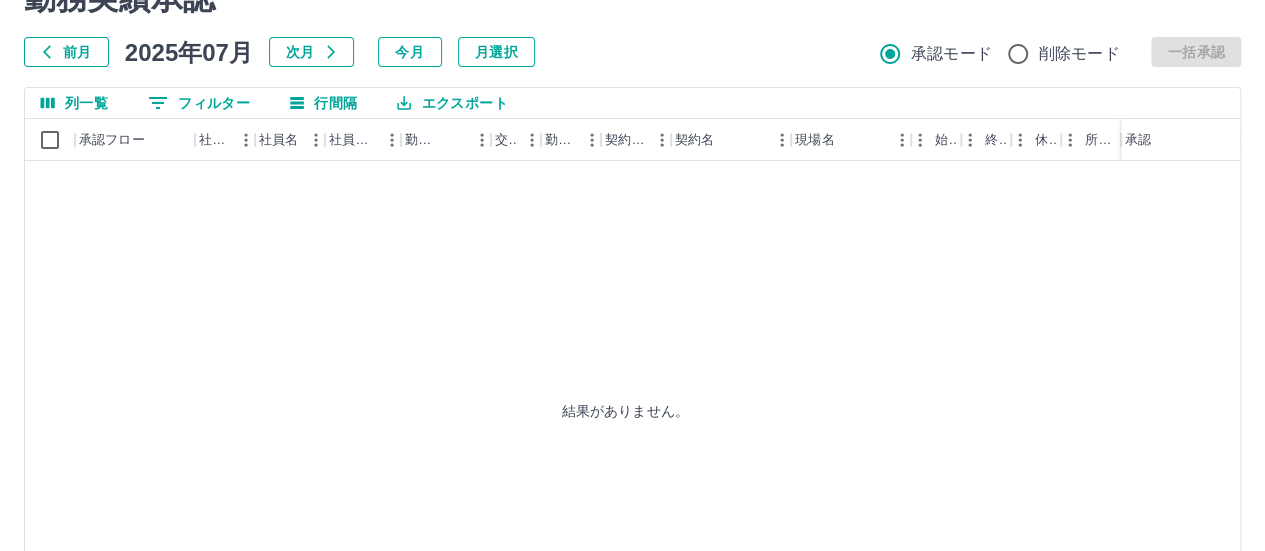 scroll, scrollTop: 0, scrollLeft: 0, axis: both 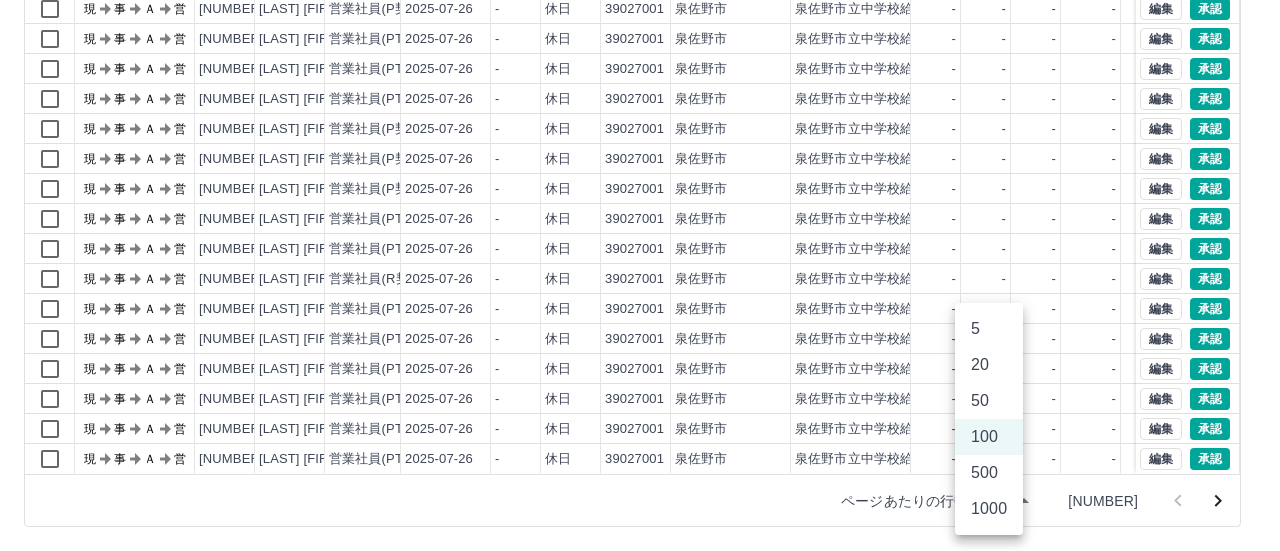 click on "SDH勤怠 [LAST] [FIRST] 勤務実績承認 前月 2025年07月 次月 今月 月選択 承認モード 削除モード 一括承認 列一覧 0 フィルター 行間隔 エクスポート 承認フロー 社員番号 社員名 社員区分 勤務日 交通費 勤務区分 契約コード 契約名 現場名 始業 終業 休憩 所定開始 所定終業 所定休憩 拘束 勤務 遅刻等 承認 現 事 Ａ 営 [NUMBER] [LAST] [FIRST] 営業社員(P契約) [DATE]  -  休日 39027001 [CITY] [CITY]市立中学校給食センター - - - - - - 00:00 00:00 00:00 現 事 Ａ 営 [NUMBER] [LAST] [FIRST] 営業社員(PT契約) [DATE]  -  休日 39027001 [CITY] [CITY]市立中学校給食センター - - - - - - 00:00 00:00 00:00 現 事 Ａ 営 [NUMBER] [LAST] [FIRST] 営業社員(P契約) [DATE]  -  休日 39027001 [CITY] [CITY]市立中学校給食センター - - - - - - 00:00 00:00 00:00 現 事 Ａ 営 [NUMBER] [LAST] [FIRST] 営業社員(P契約) [DATE]  -  - -" at bounding box center [640, 128] 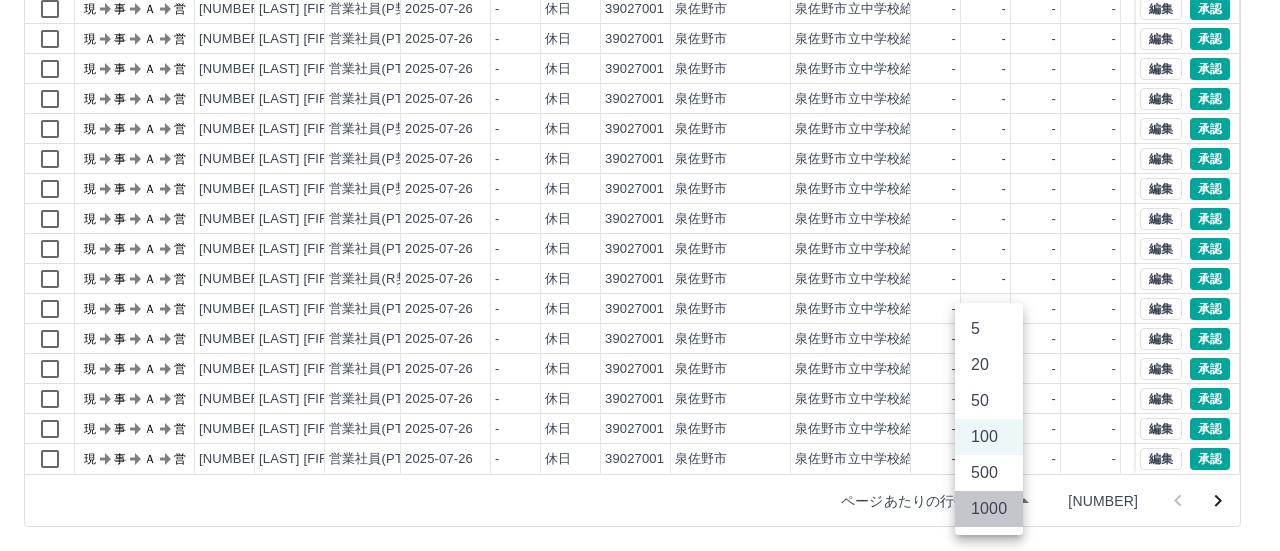click on "1000" at bounding box center [989, 509] 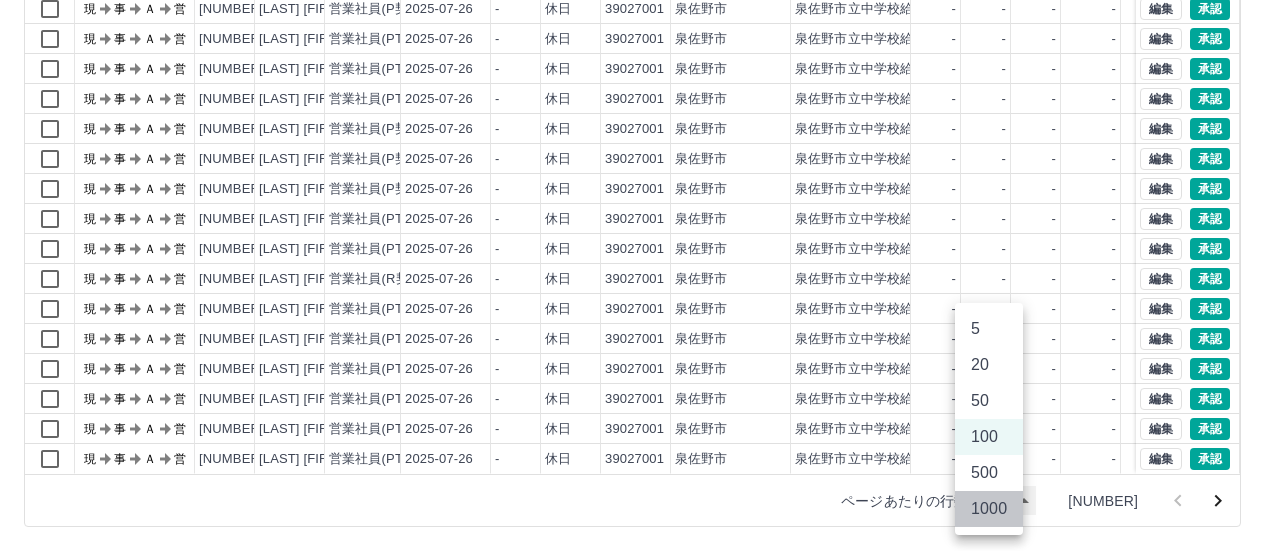 type on "****" 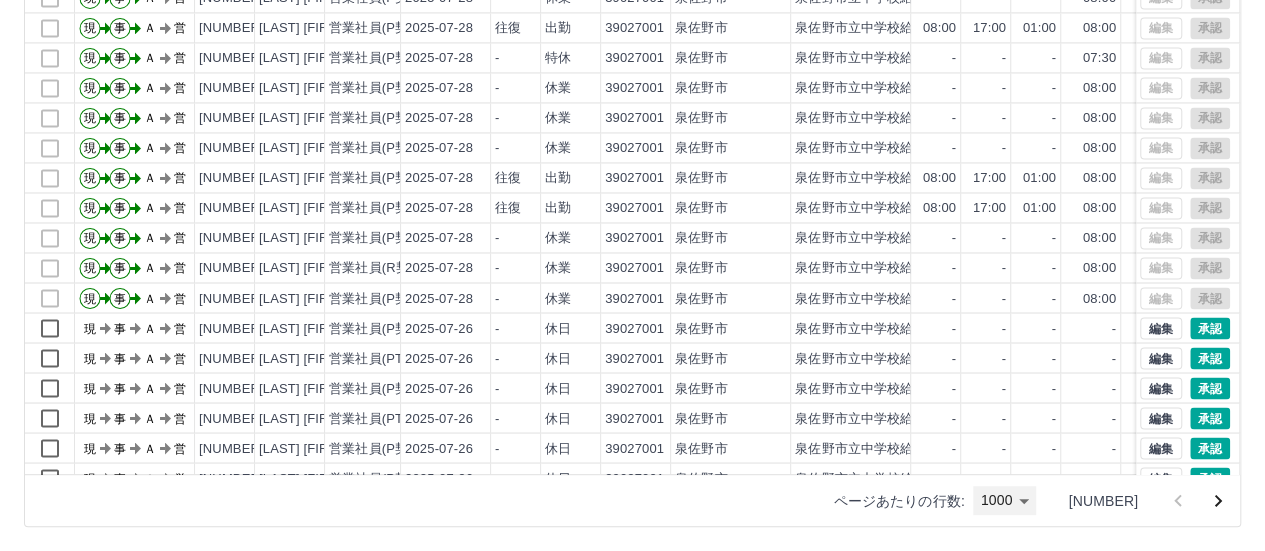 scroll, scrollTop: 1600, scrollLeft: 0, axis: vertical 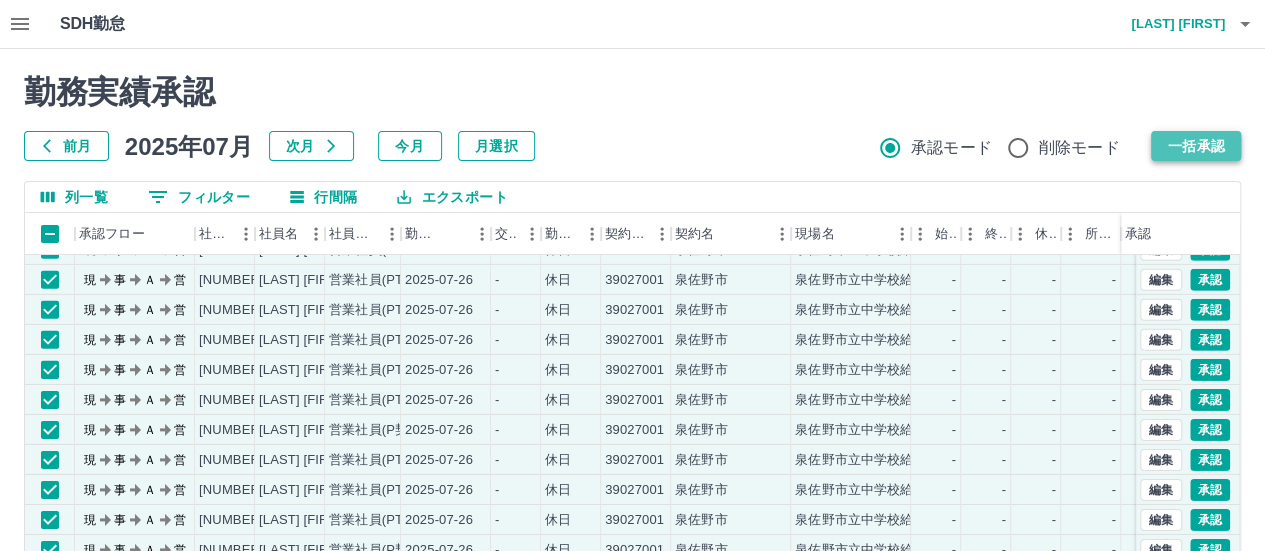 click on "一括承認" at bounding box center [1196, 146] 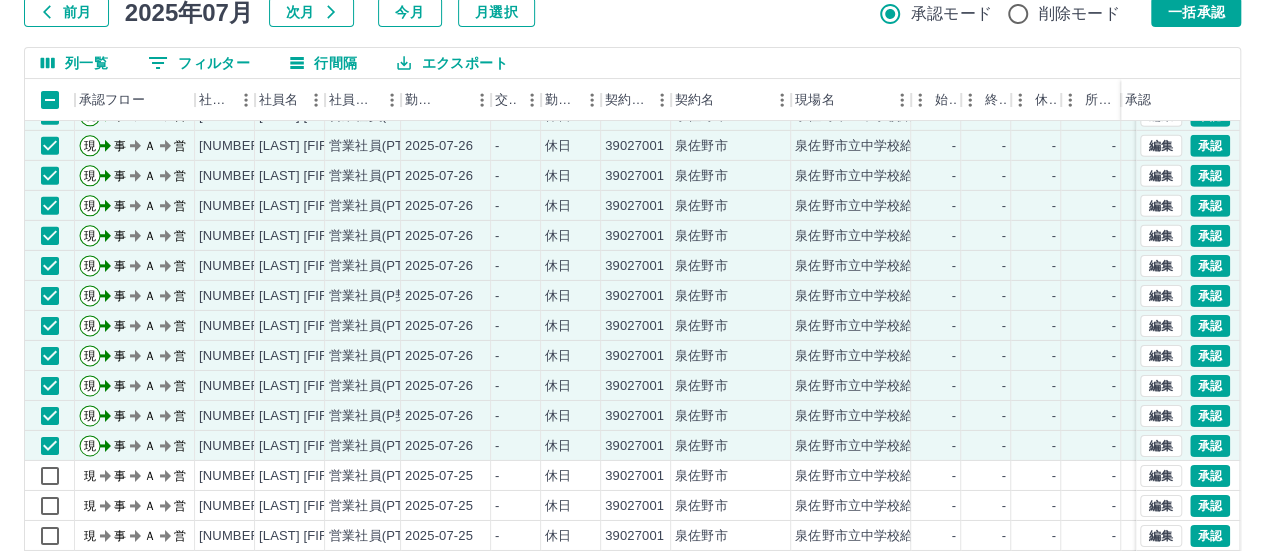 scroll, scrollTop: 294, scrollLeft: 0, axis: vertical 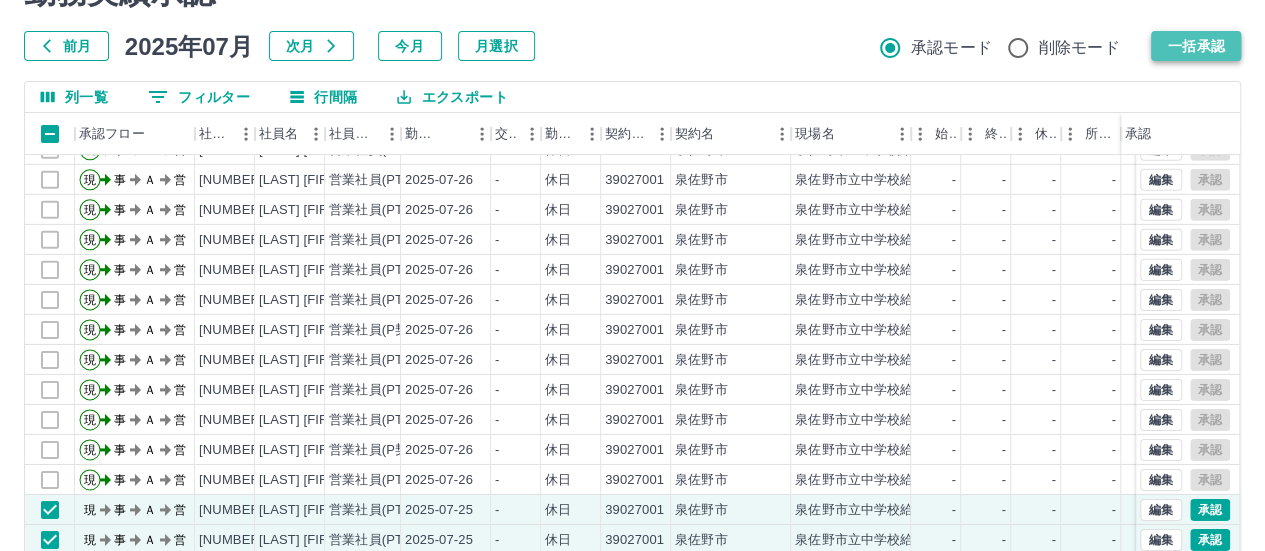 click on "一括承認" at bounding box center [1196, 46] 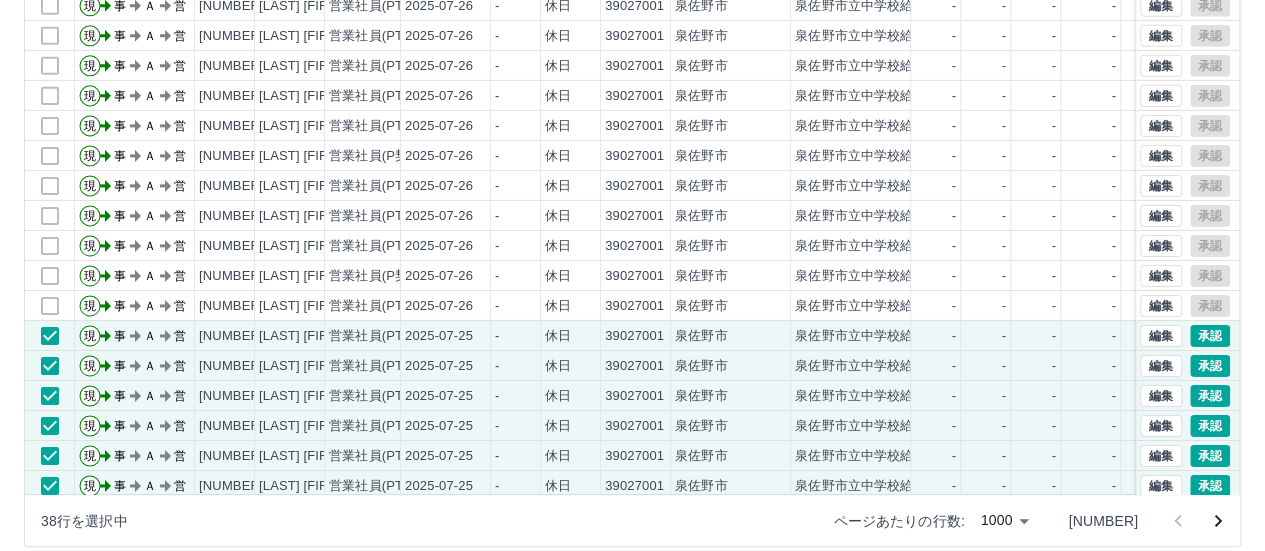 scroll, scrollTop: 294, scrollLeft: 0, axis: vertical 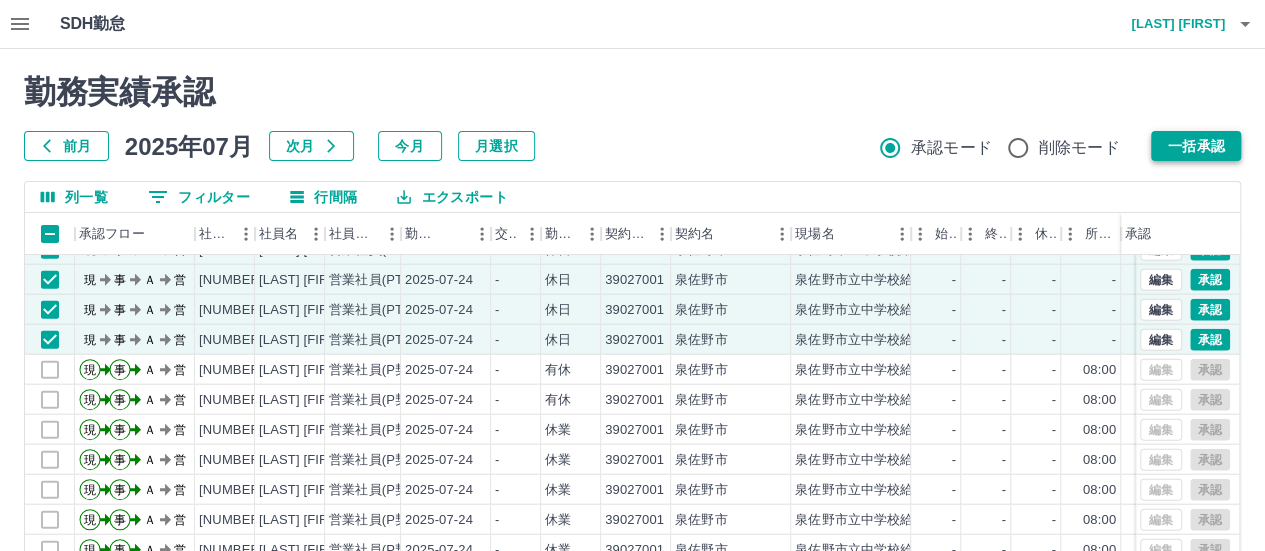 click on "一括承認" at bounding box center [1196, 146] 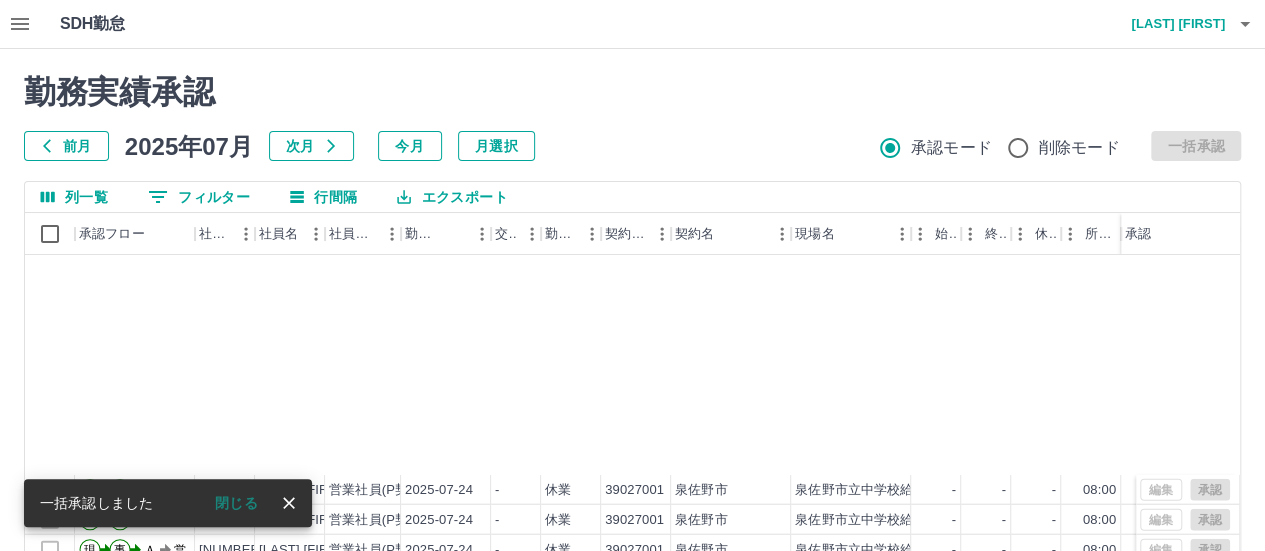 scroll, scrollTop: 294, scrollLeft: 0, axis: vertical 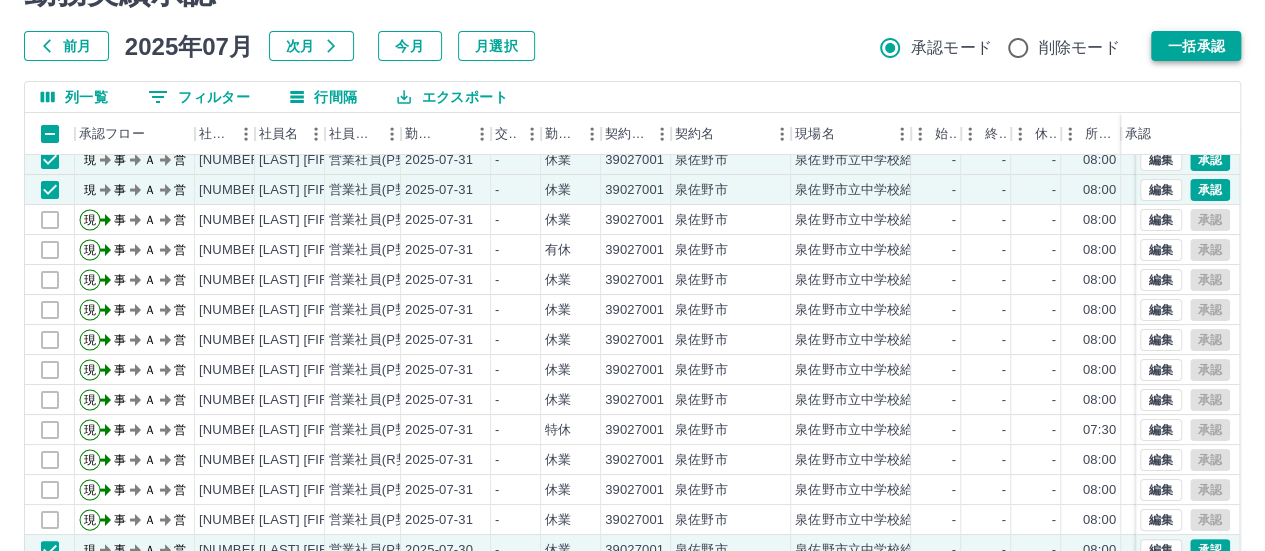 click on "一括承認" at bounding box center (1196, 46) 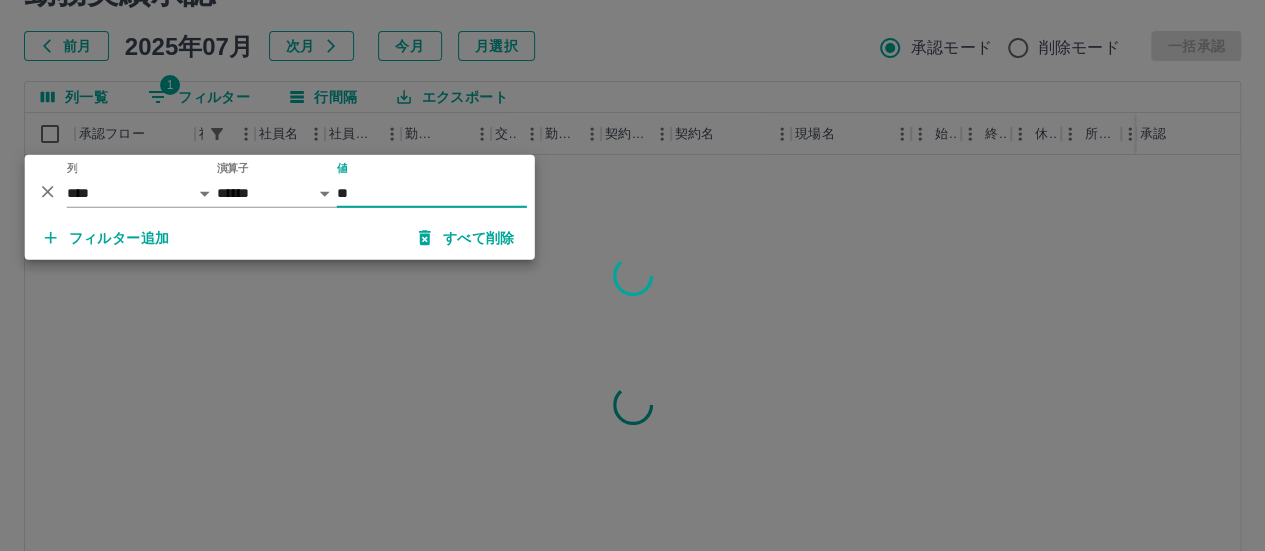 scroll, scrollTop: 0, scrollLeft: 0, axis: both 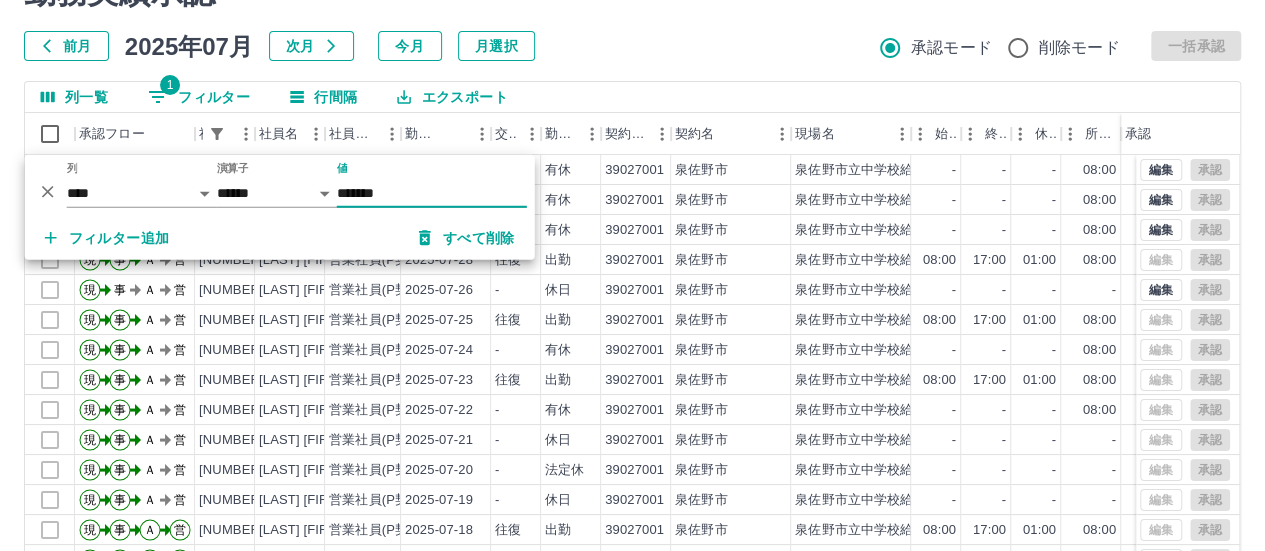 type on "*******" 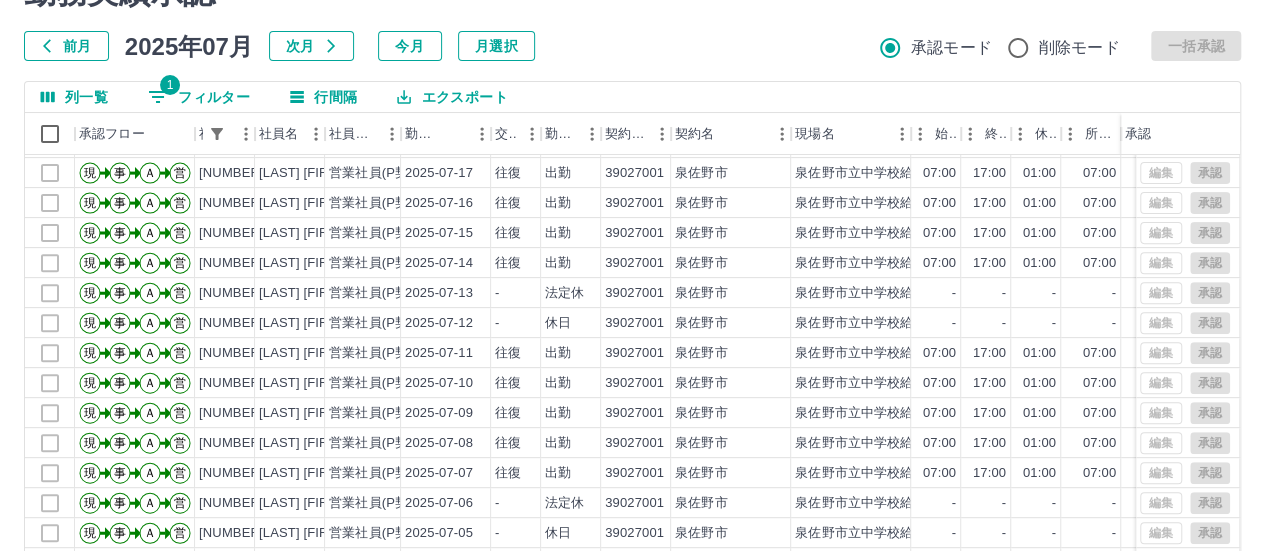scroll, scrollTop: 401, scrollLeft: 0, axis: vertical 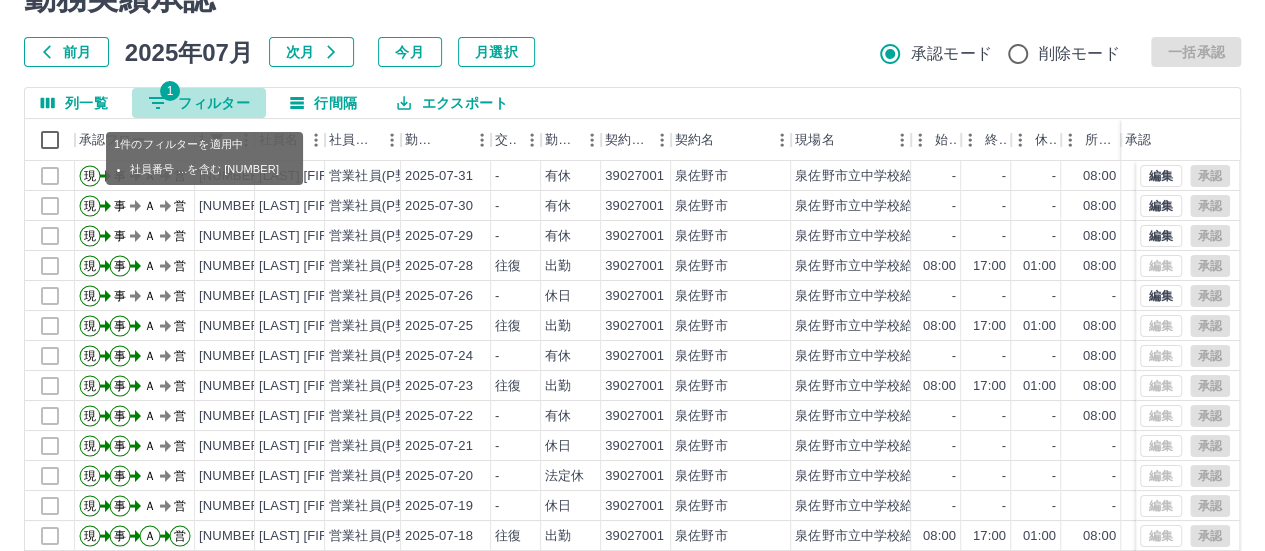 click on "1 フィルター" at bounding box center (199, 103) 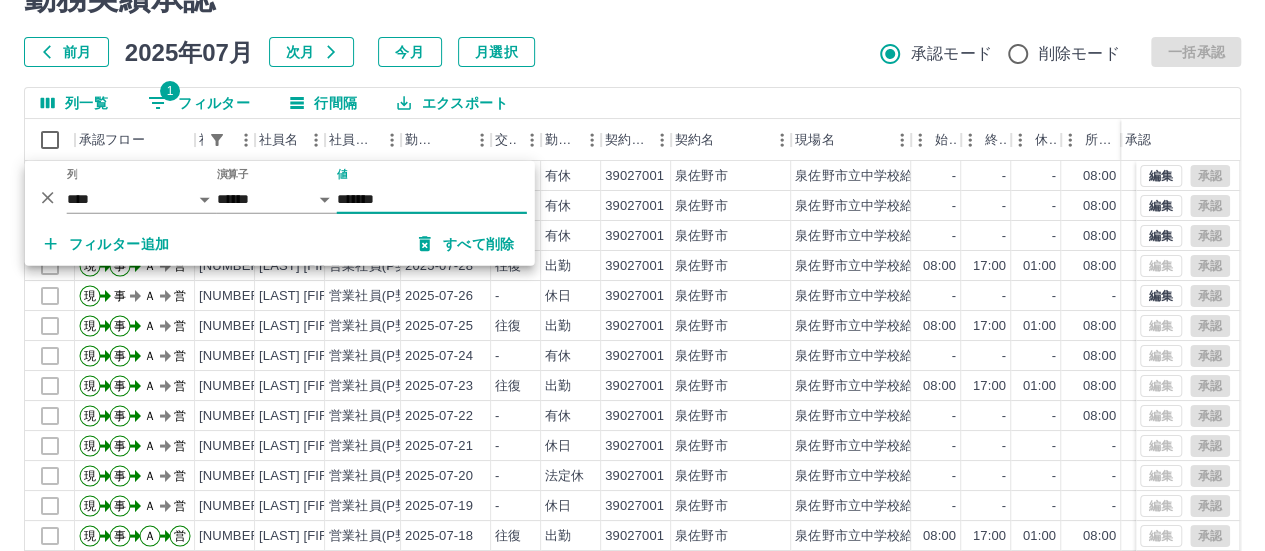 click on "*******" at bounding box center [432, 199] 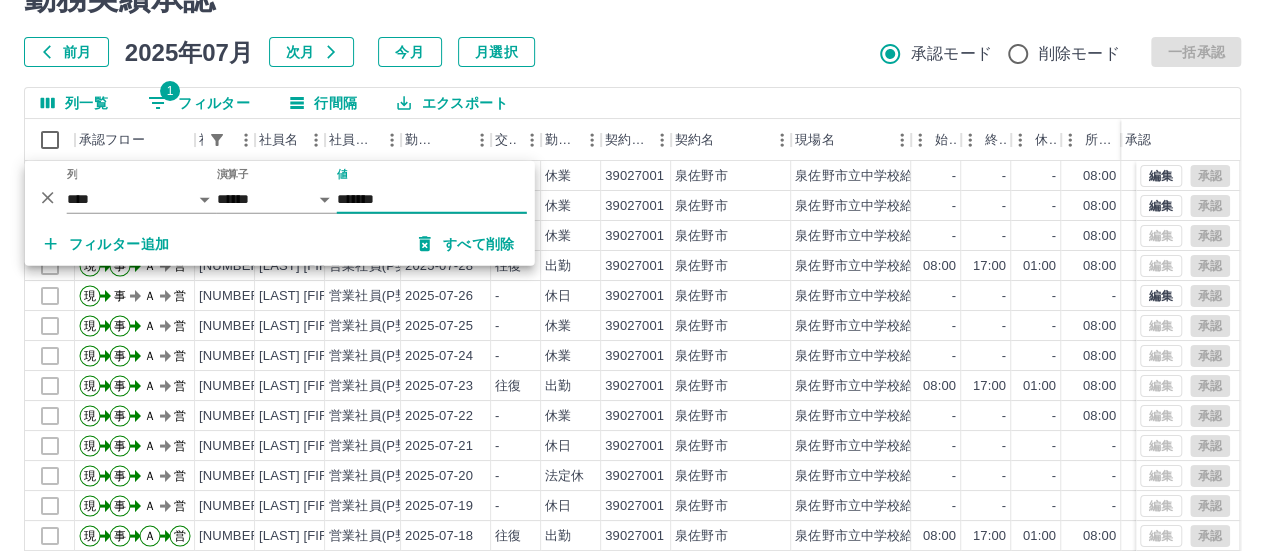type on "*******" 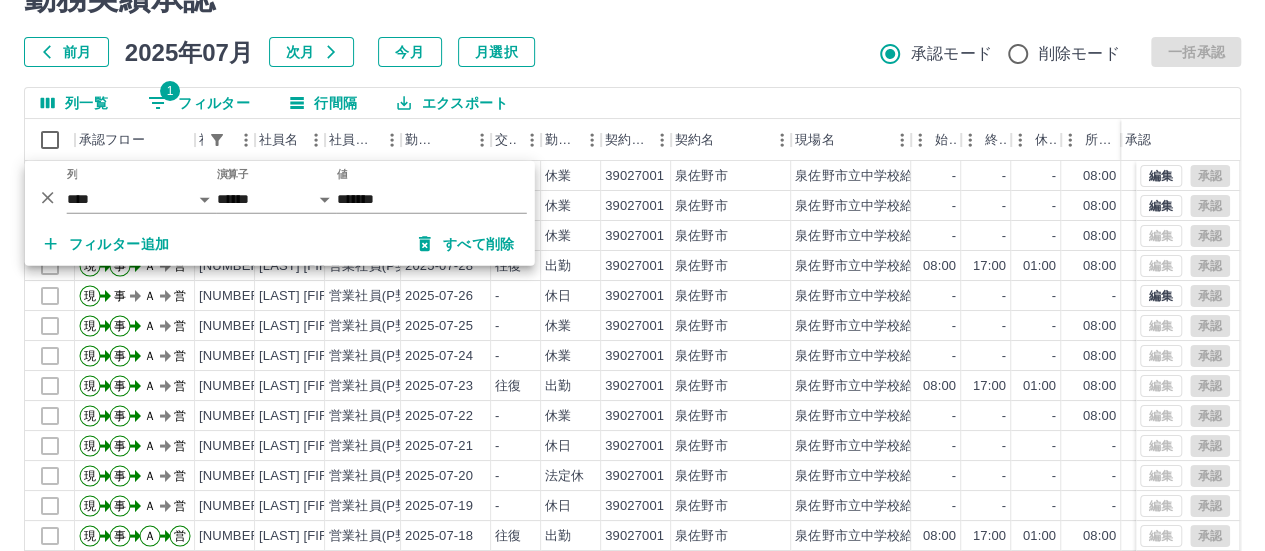 click on "前月 2025年07月 次月 今月 月選択 承認モード 削除モード 一括承認" at bounding box center (632, 52) 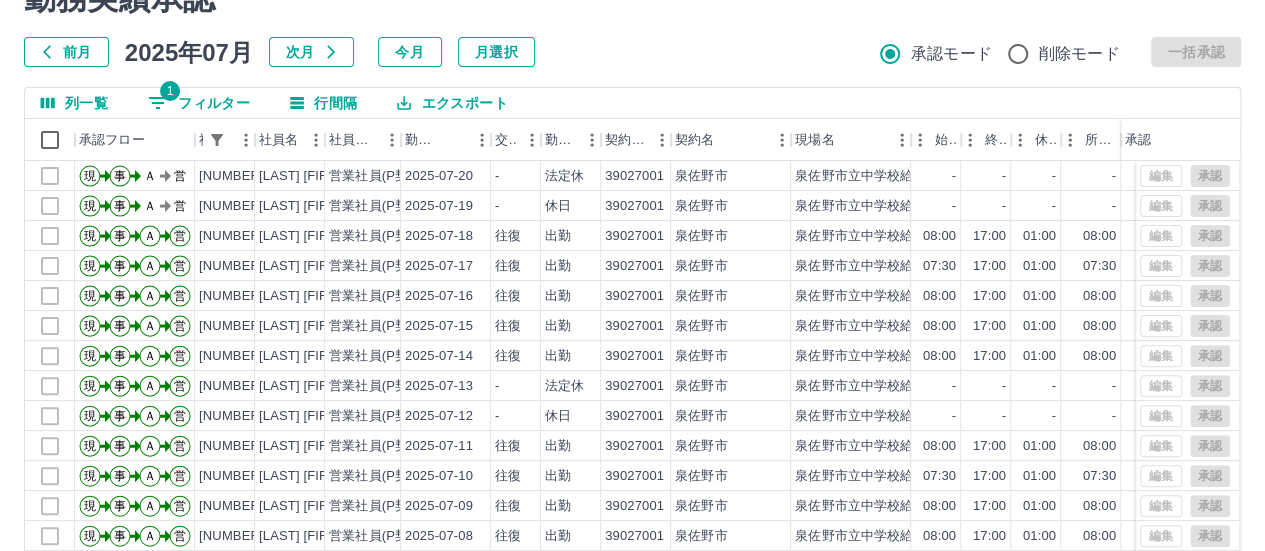 scroll, scrollTop: 401, scrollLeft: 0, axis: vertical 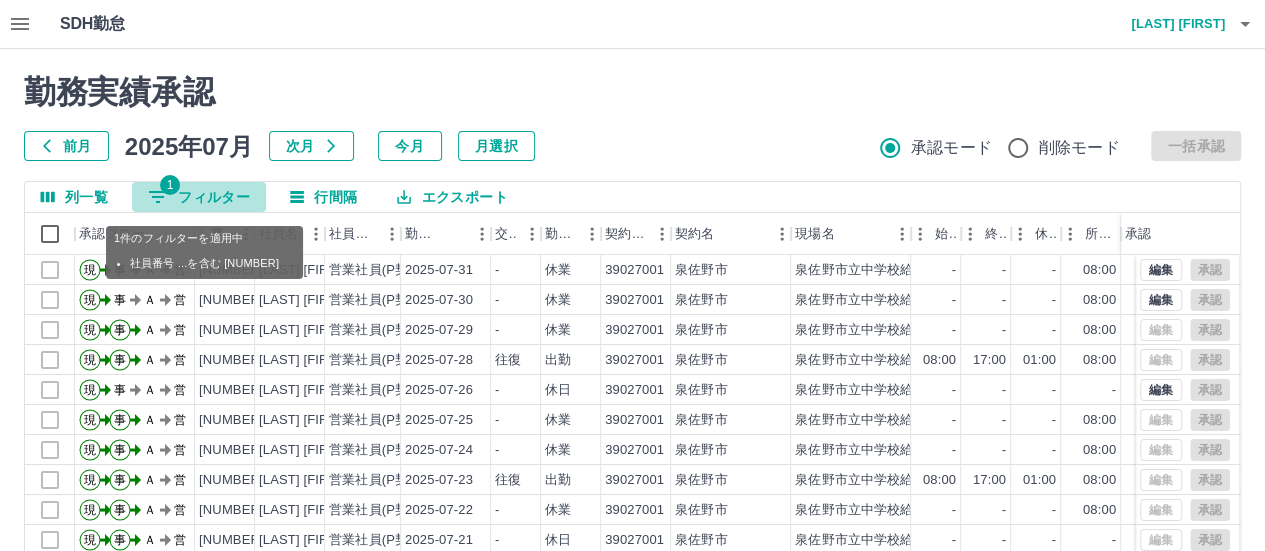 click on "1 フィルター" at bounding box center (199, 197) 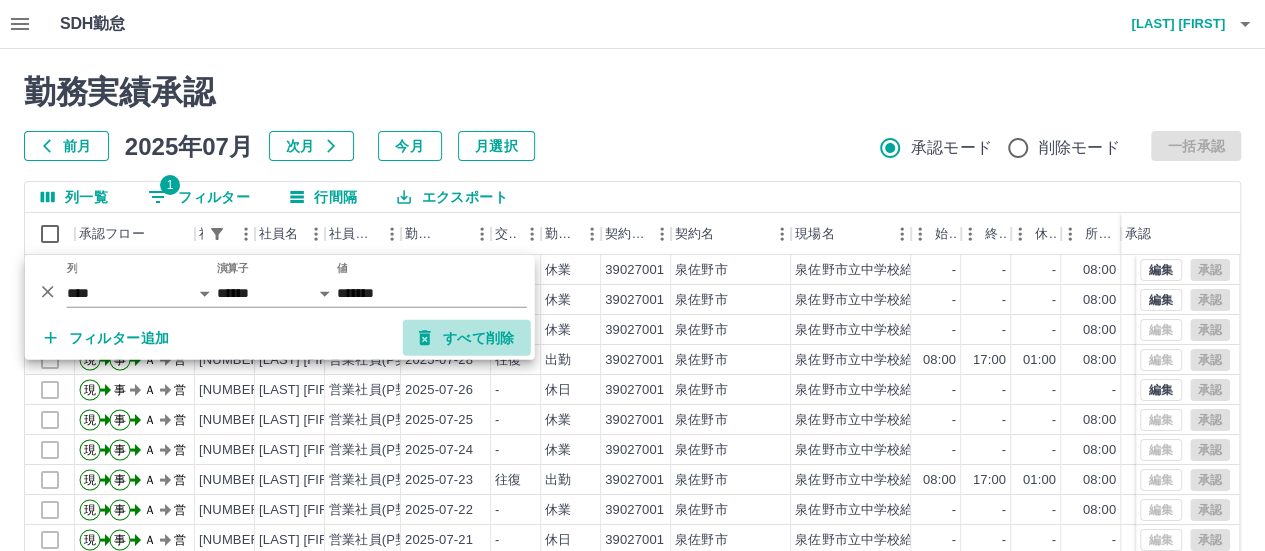 click on "すべて削除" at bounding box center (467, 338) 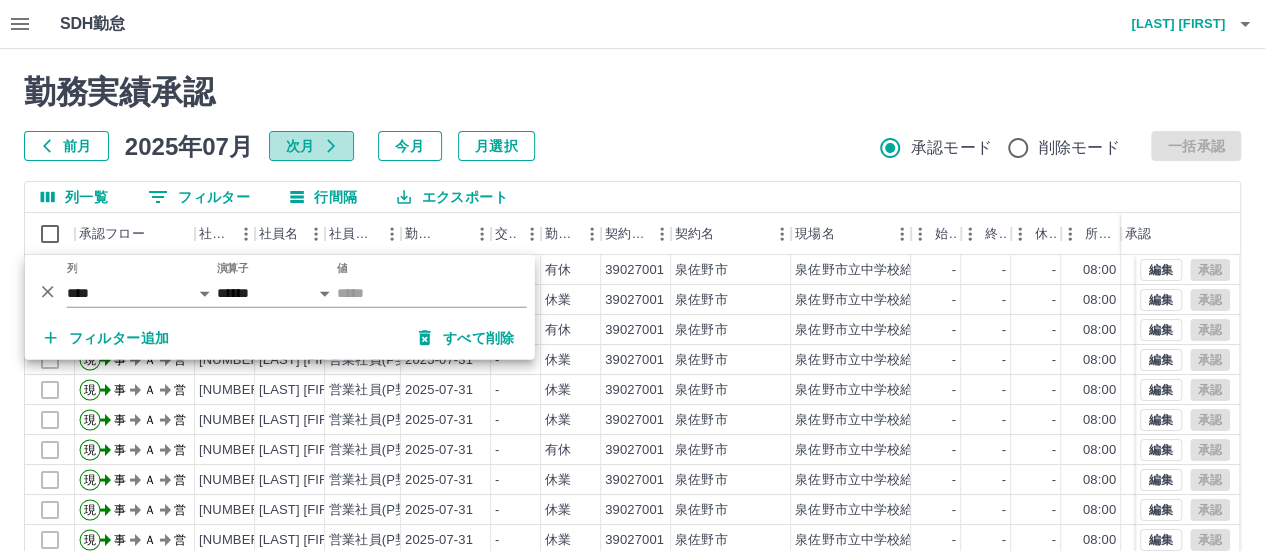click on "次月" at bounding box center [311, 146] 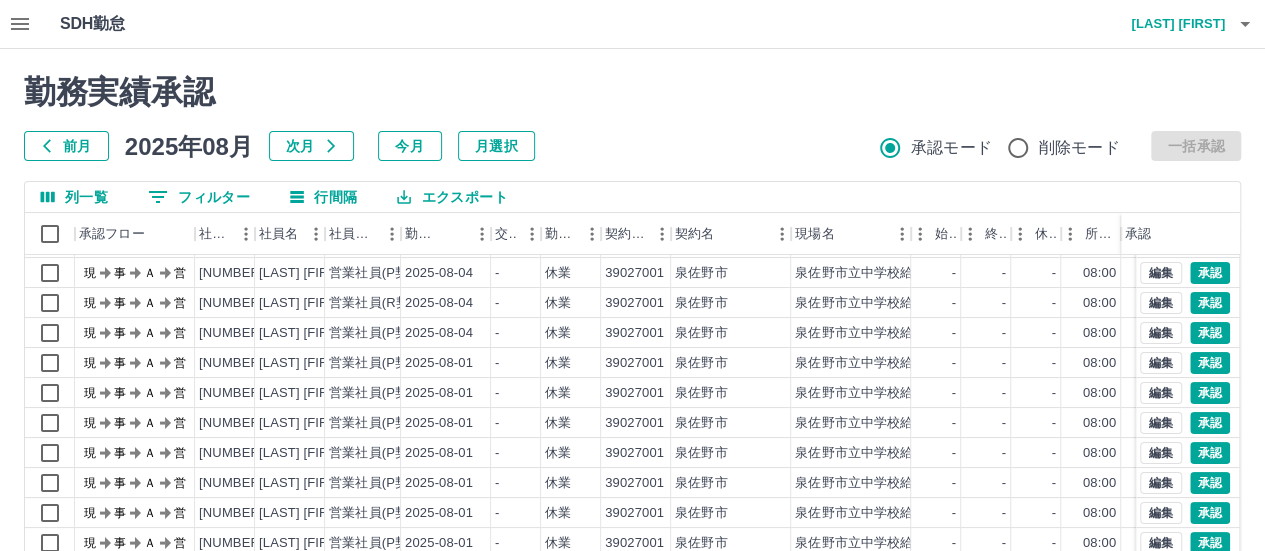 scroll, scrollTop: 131, scrollLeft: 0, axis: vertical 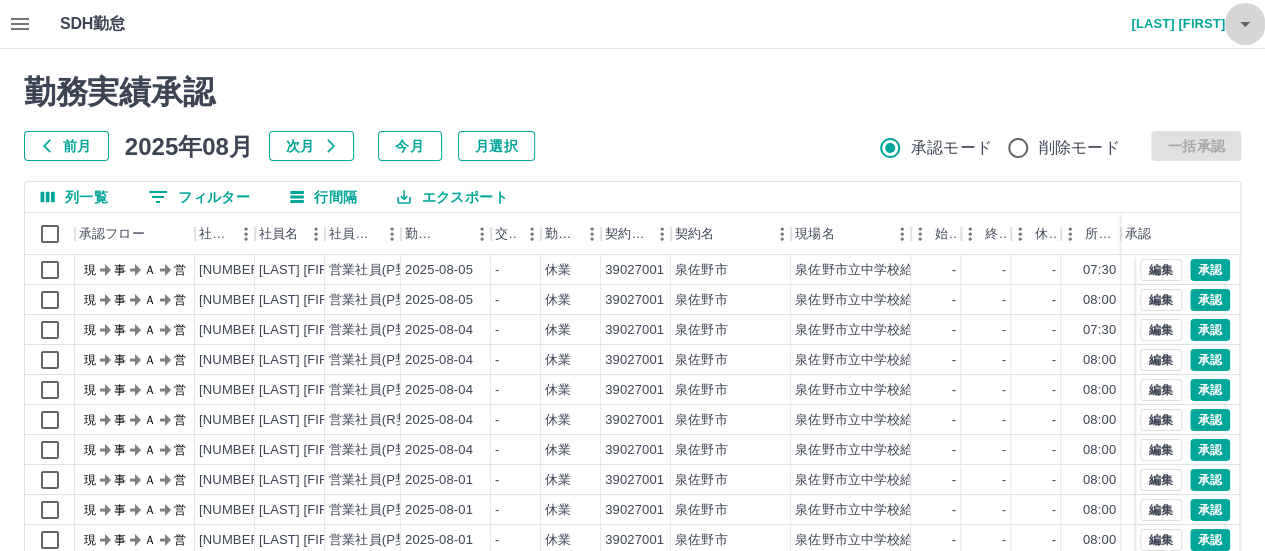 click 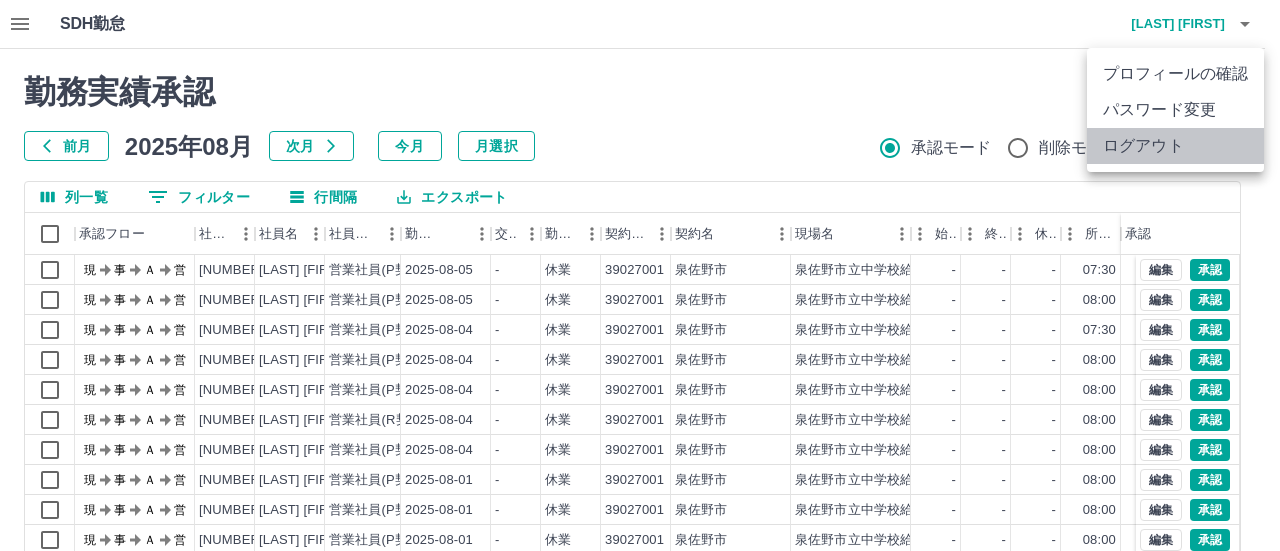 click on "ログアウト" at bounding box center (1175, 146) 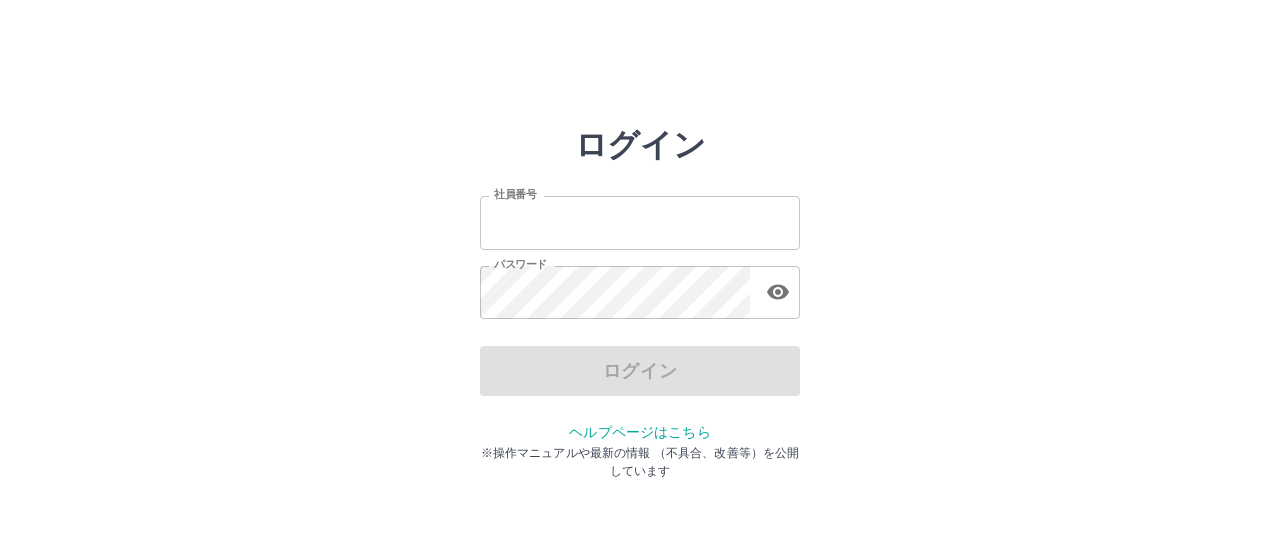 scroll, scrollTop: 0, scrollLeft: 0, axis: both 